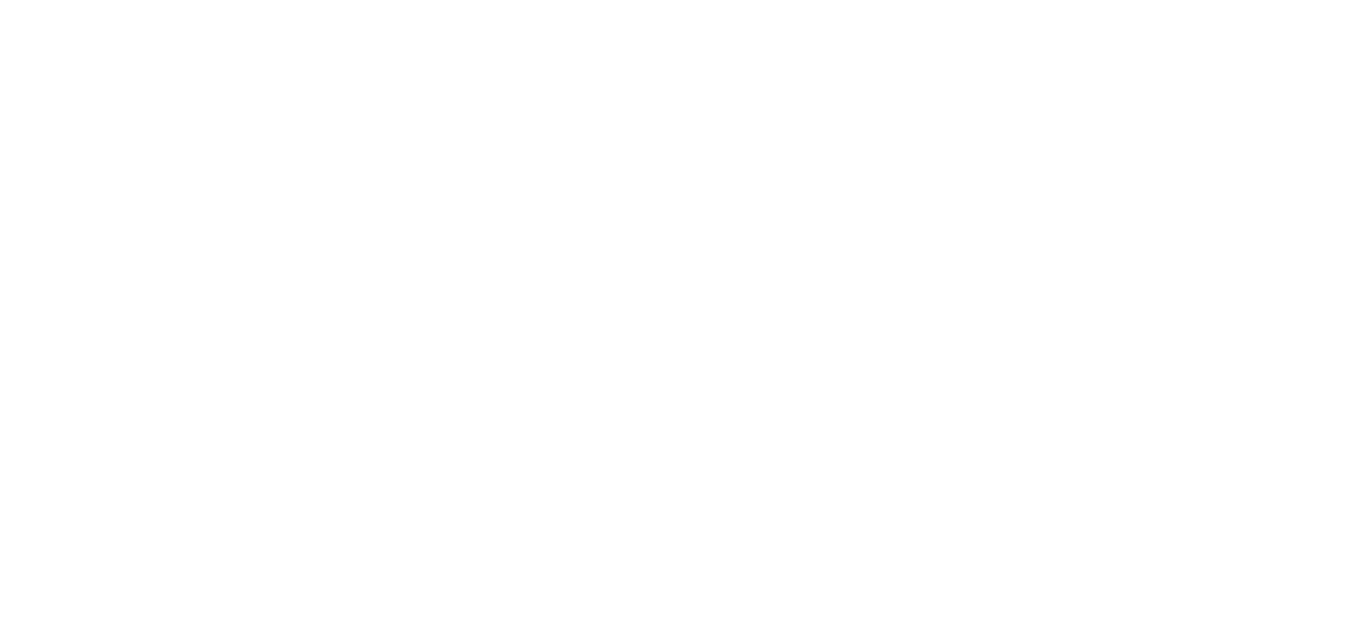 scroll, scrollTop: 0, scrollLeft: 0, axis: both 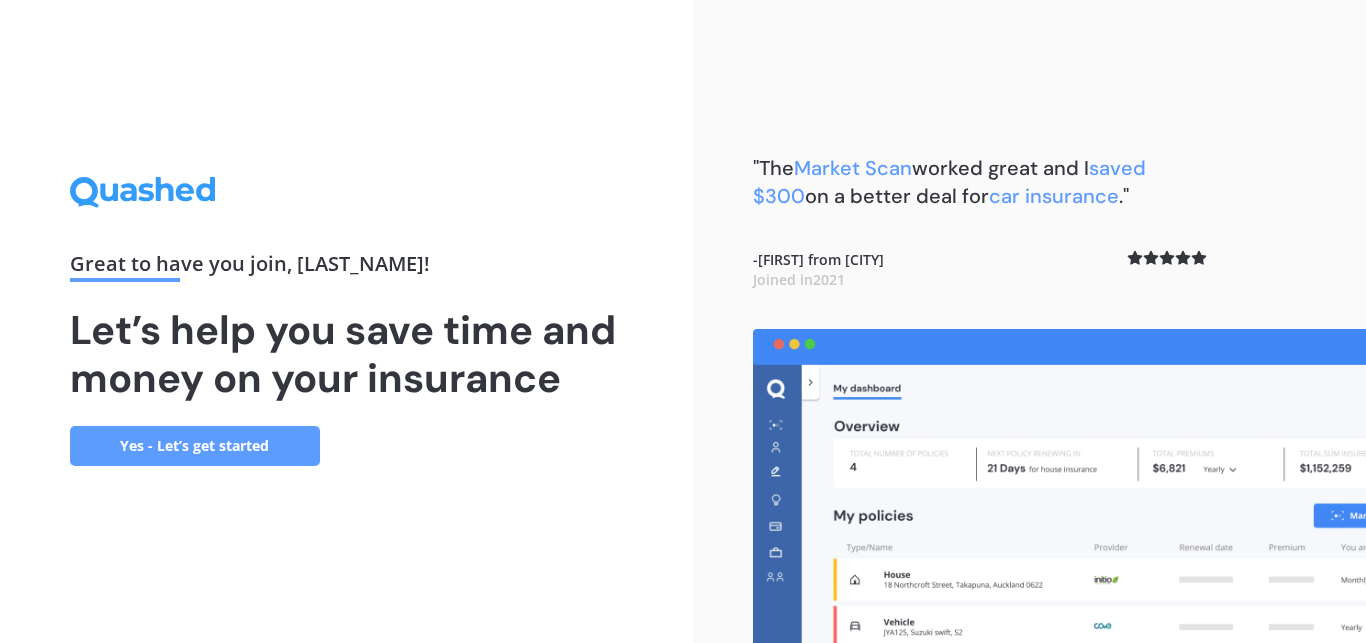 click on "Yes - Let’s get started" at bounding box center (195, 446) 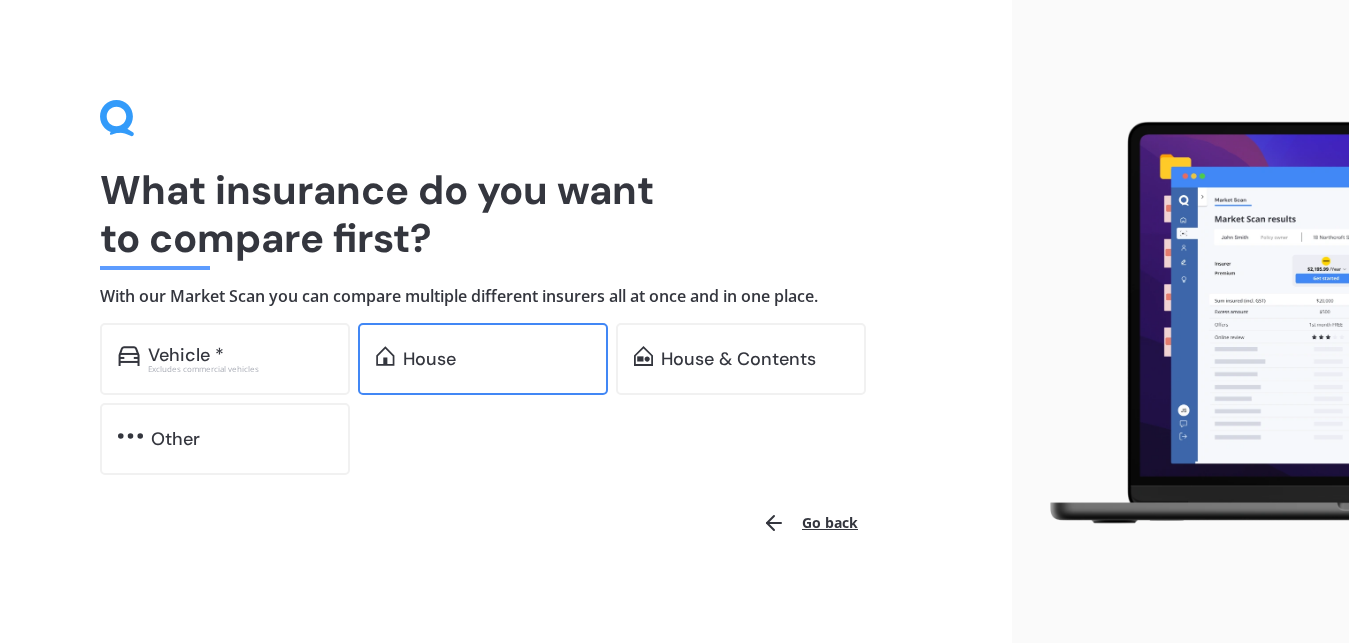 click on "House" at bounding box center [429, 359] 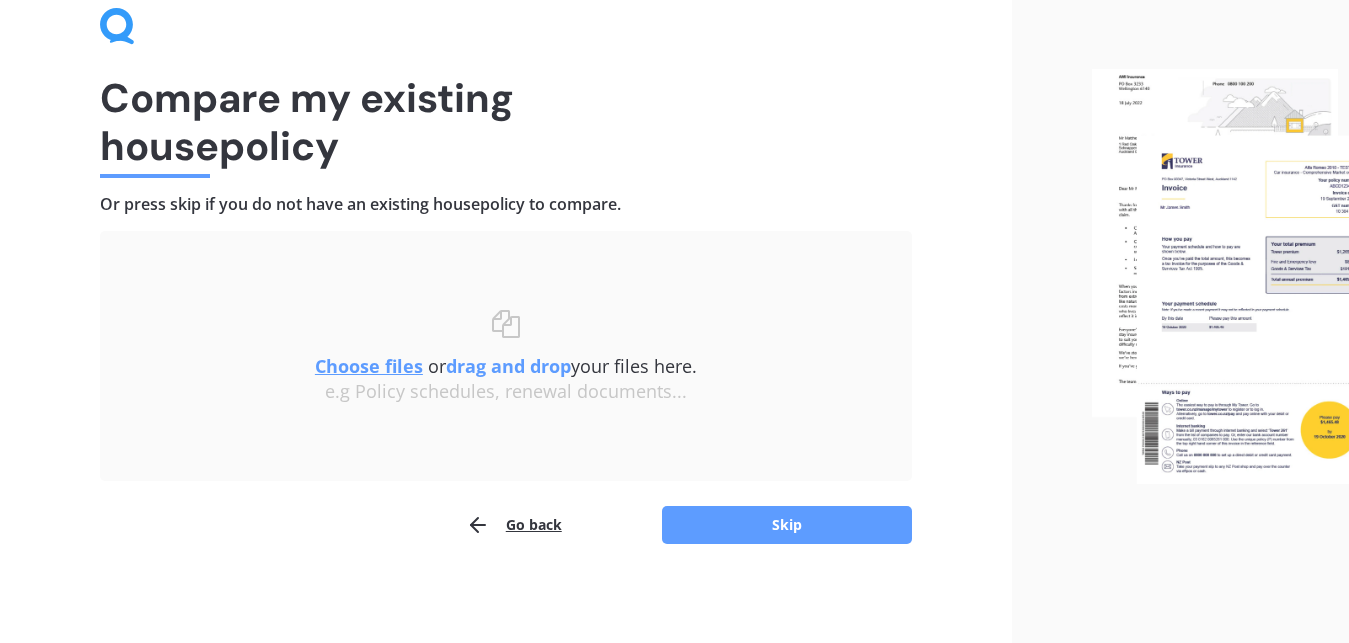 scroll, scrollTop: 93, scrollLeft: 0, axis: vertical 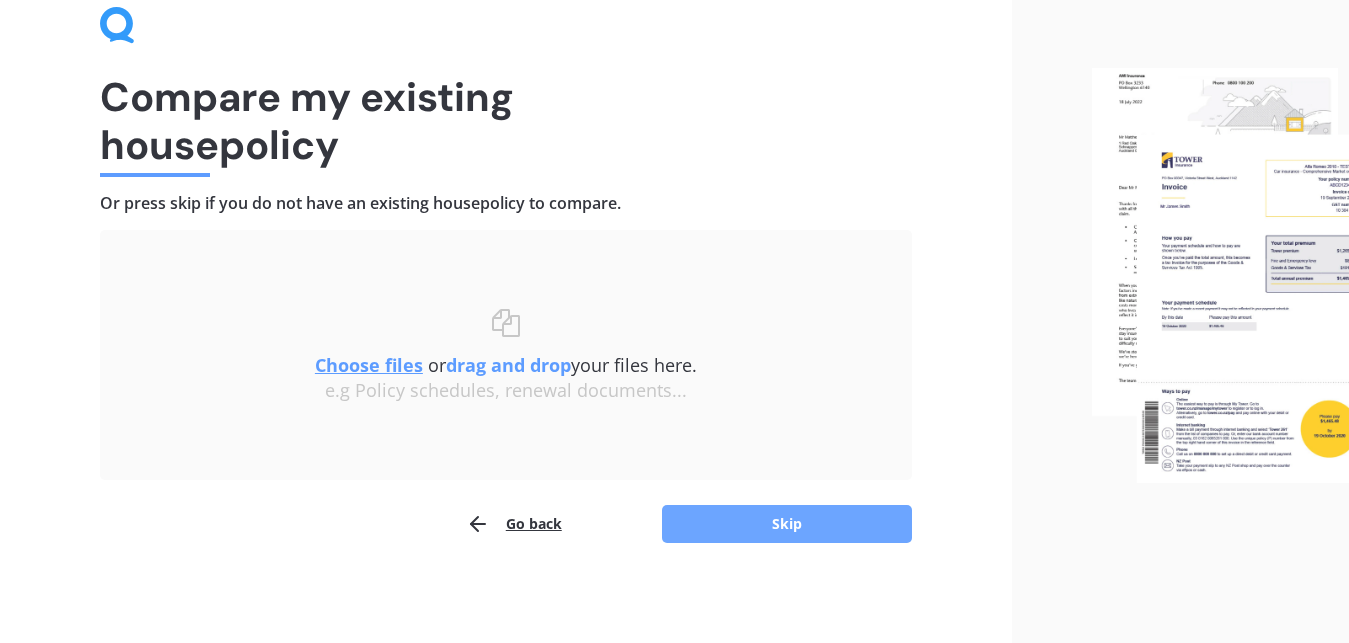 click on "Skip" at bounding box center [787, 524] 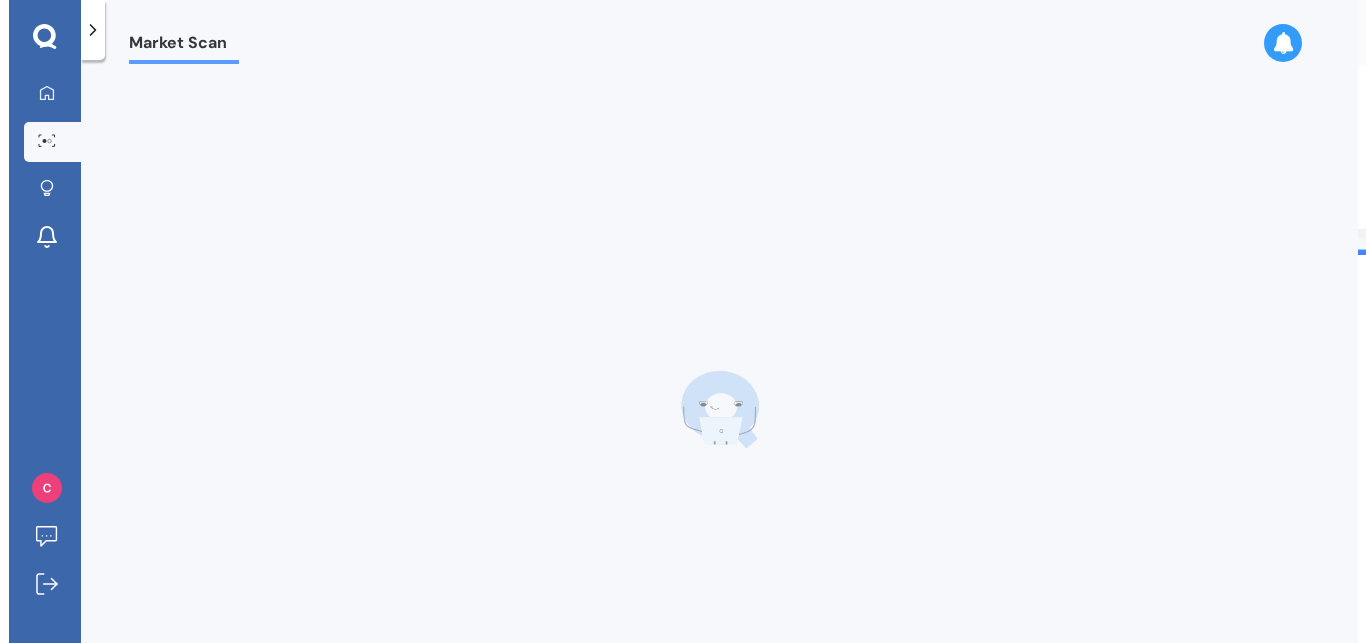 scroll, scrollTop: 0, scrollLeft: 0, axis: both 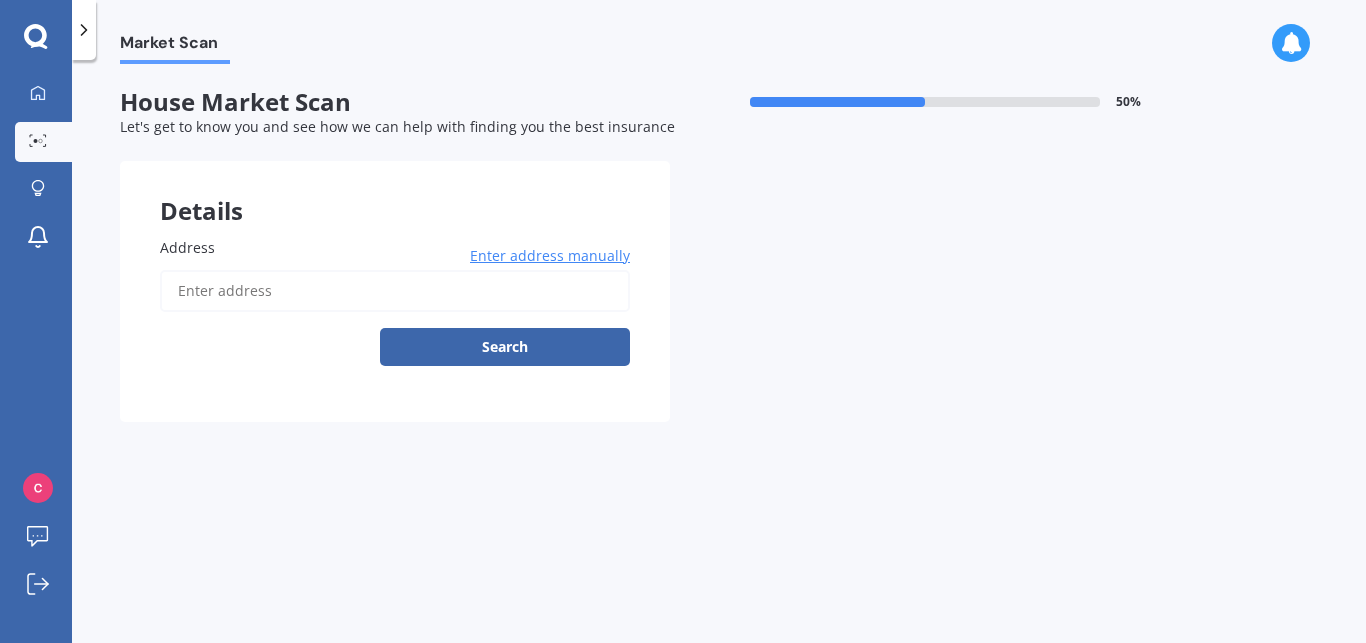 click on "Enter address manually" at bounding box center (550, 256) 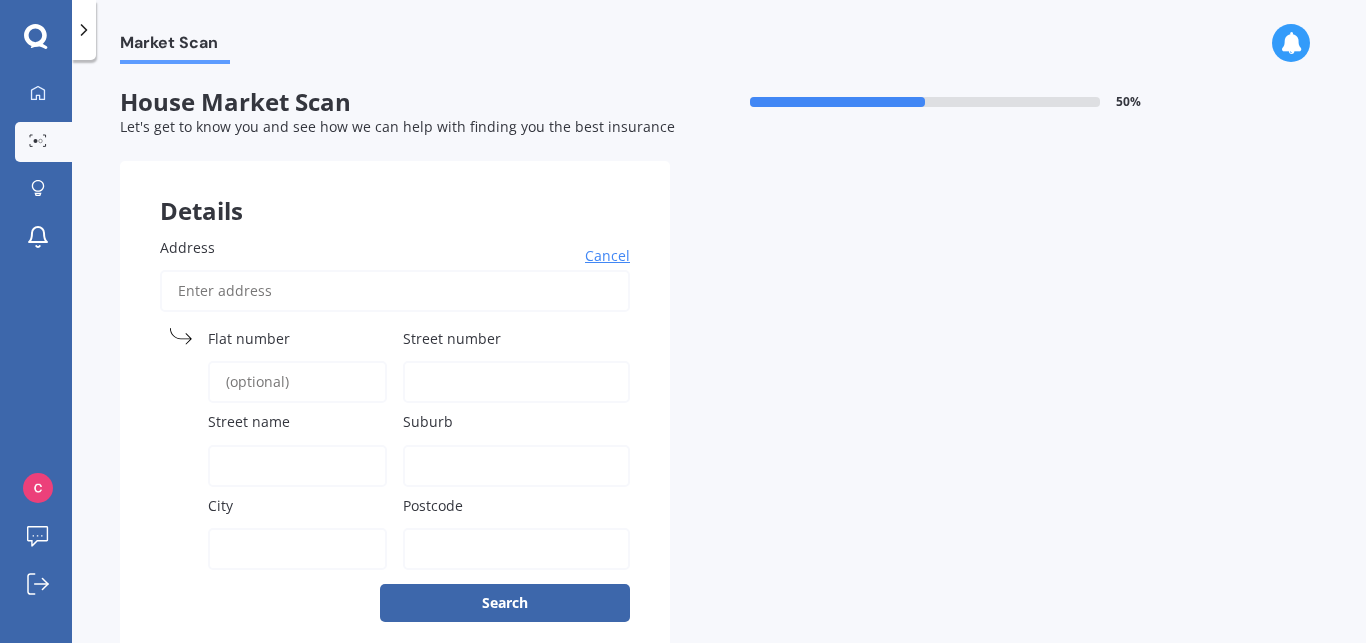 click on "Address" at bounding box center [395, 291] 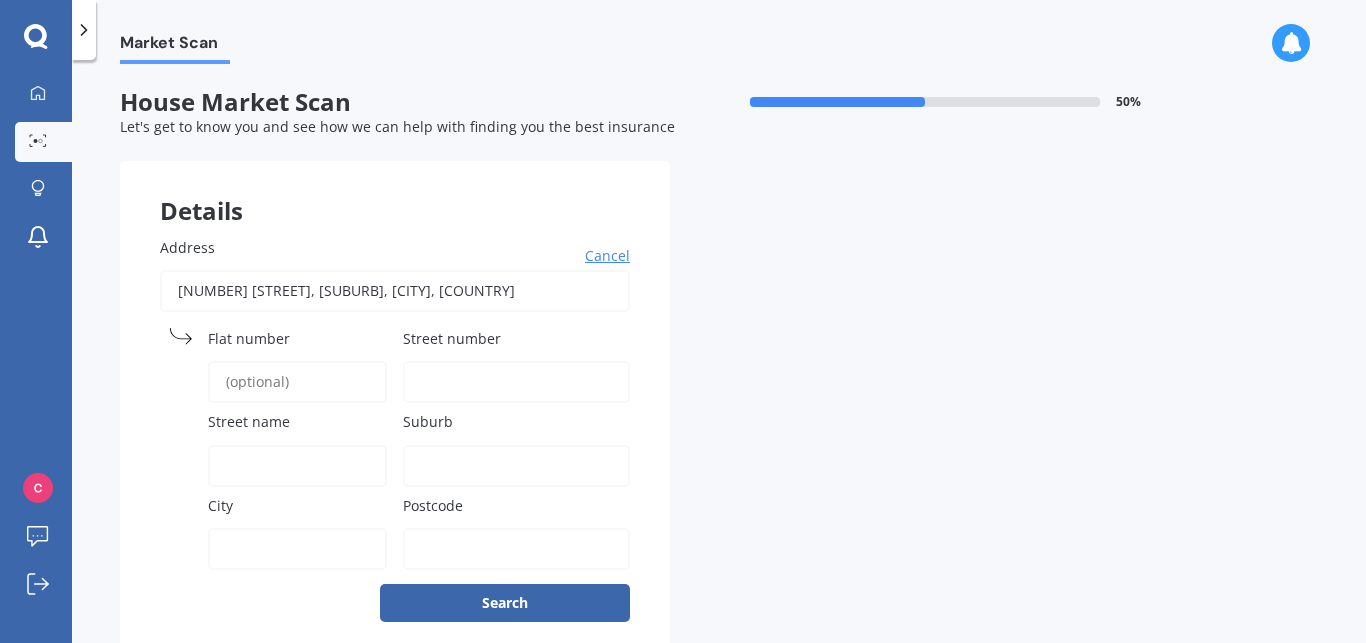 type on "[NUMBER] [STREET], [SUBURB], [CITY] [POSTAL_CODE]" 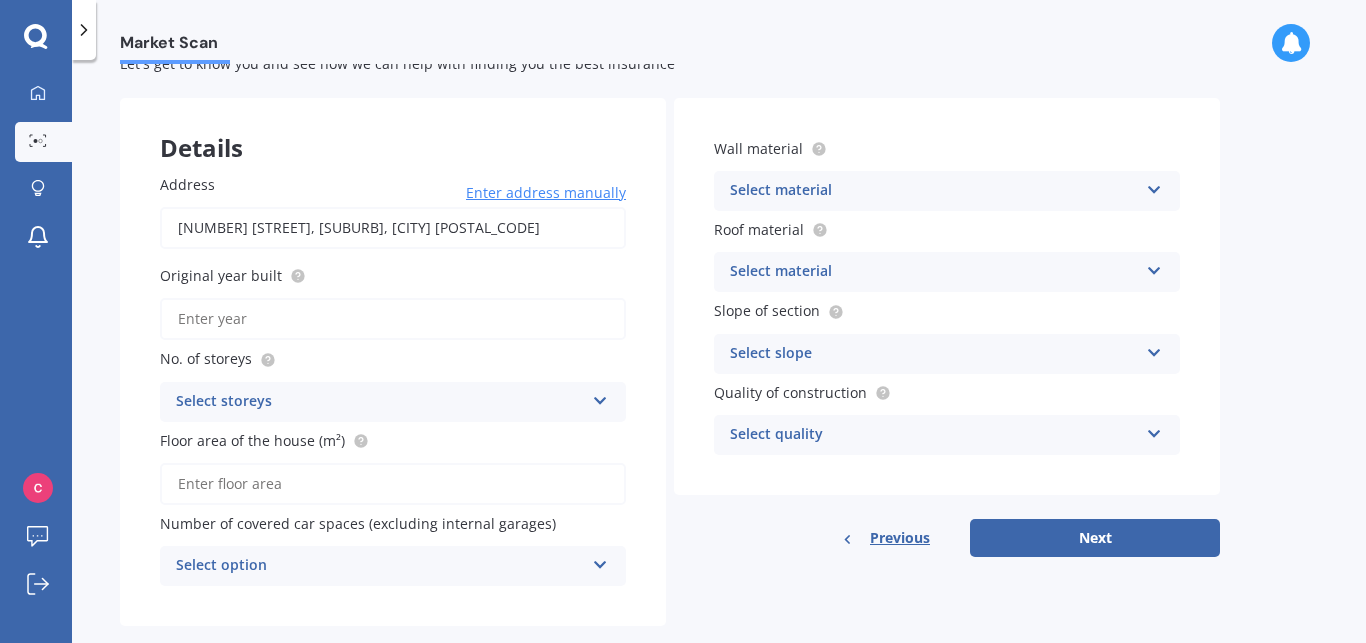 scroll, scrollTop: 101, scrollLeft: 0, axis: vertical 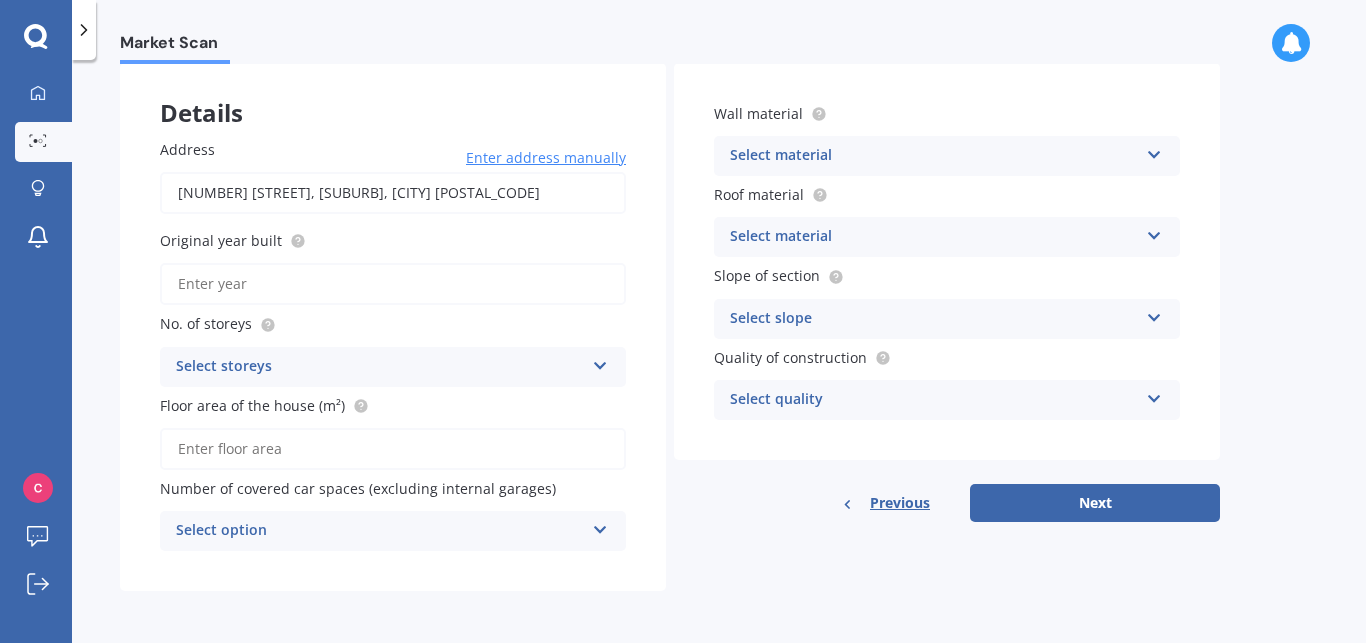 click on "Original year built" at bounding box center [393, 284] 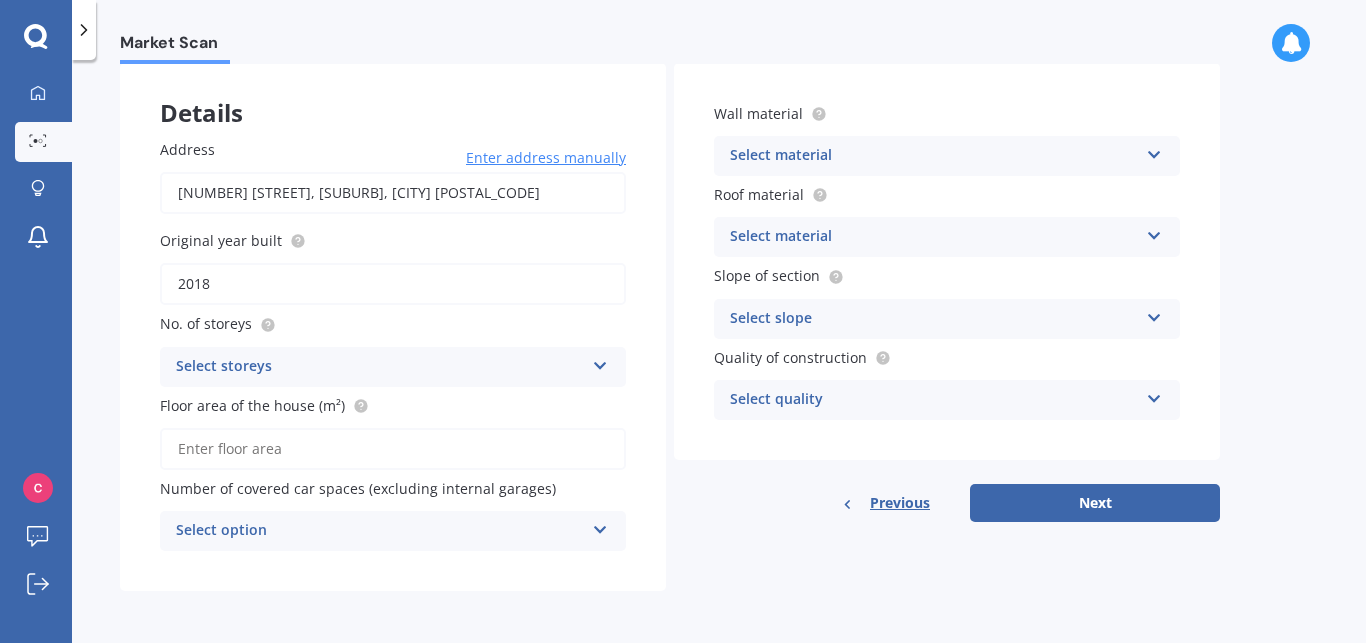 type on "2018" 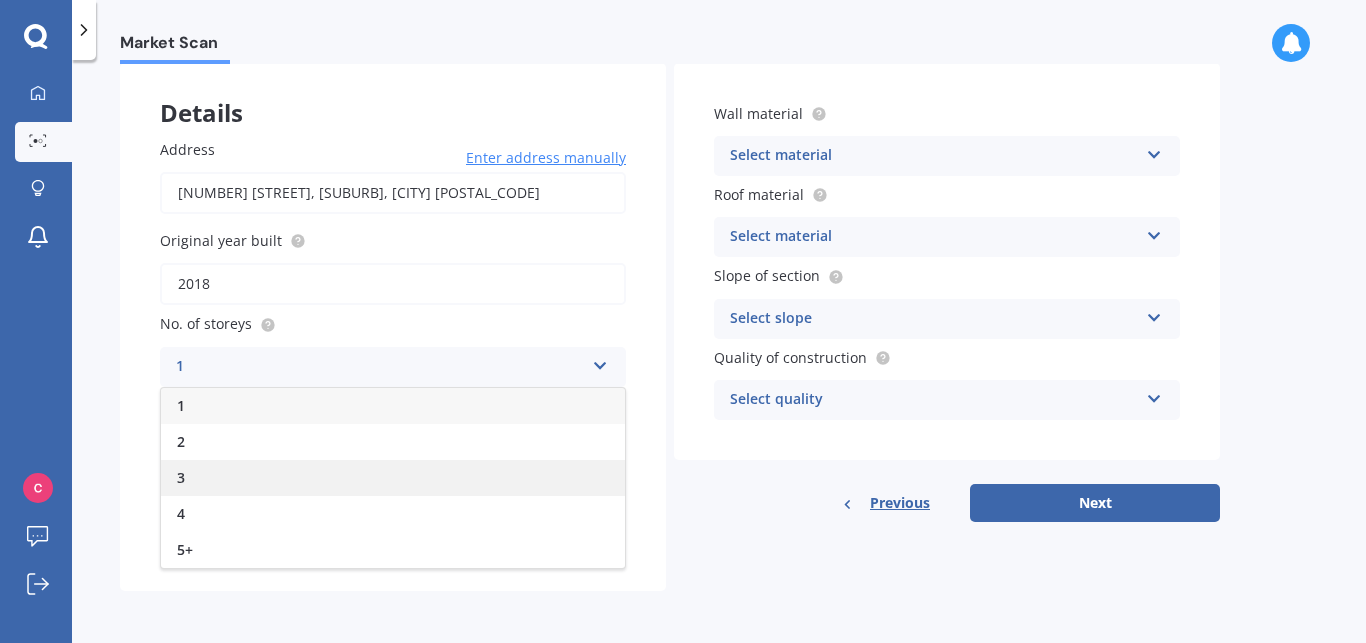 click on "3" at bounding box center (393, 478) 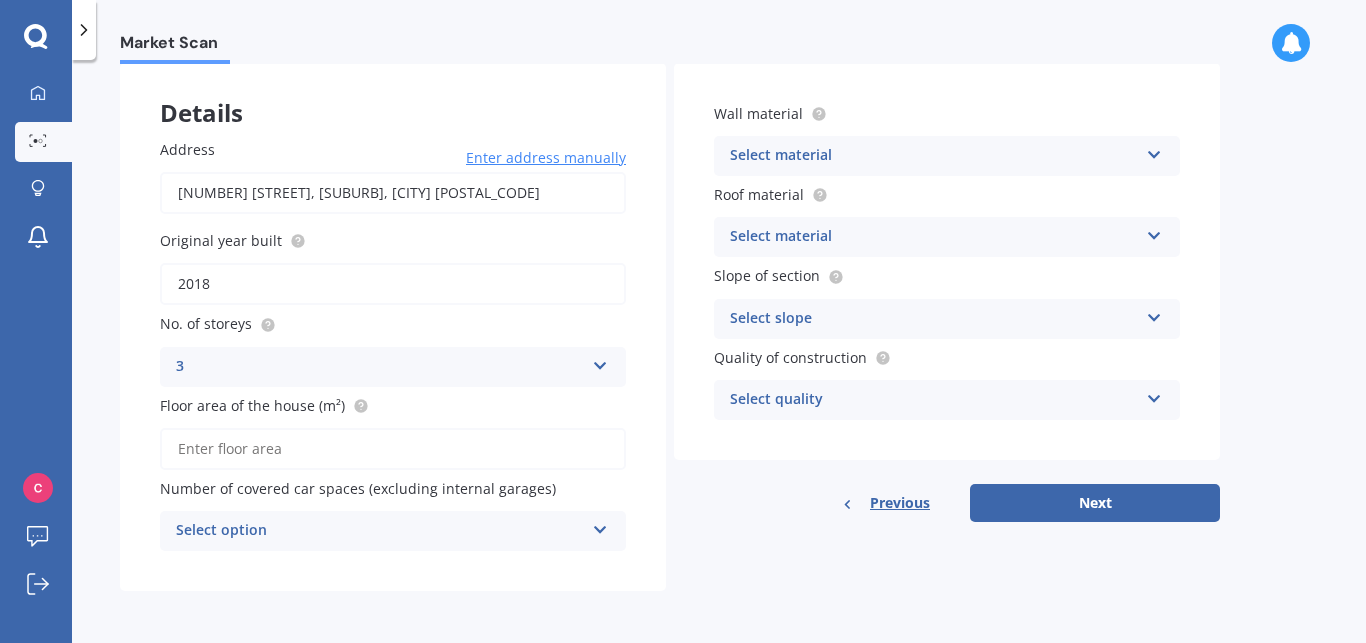 click on "Floor area of the house (m²)" at bounding box center [393, 449] 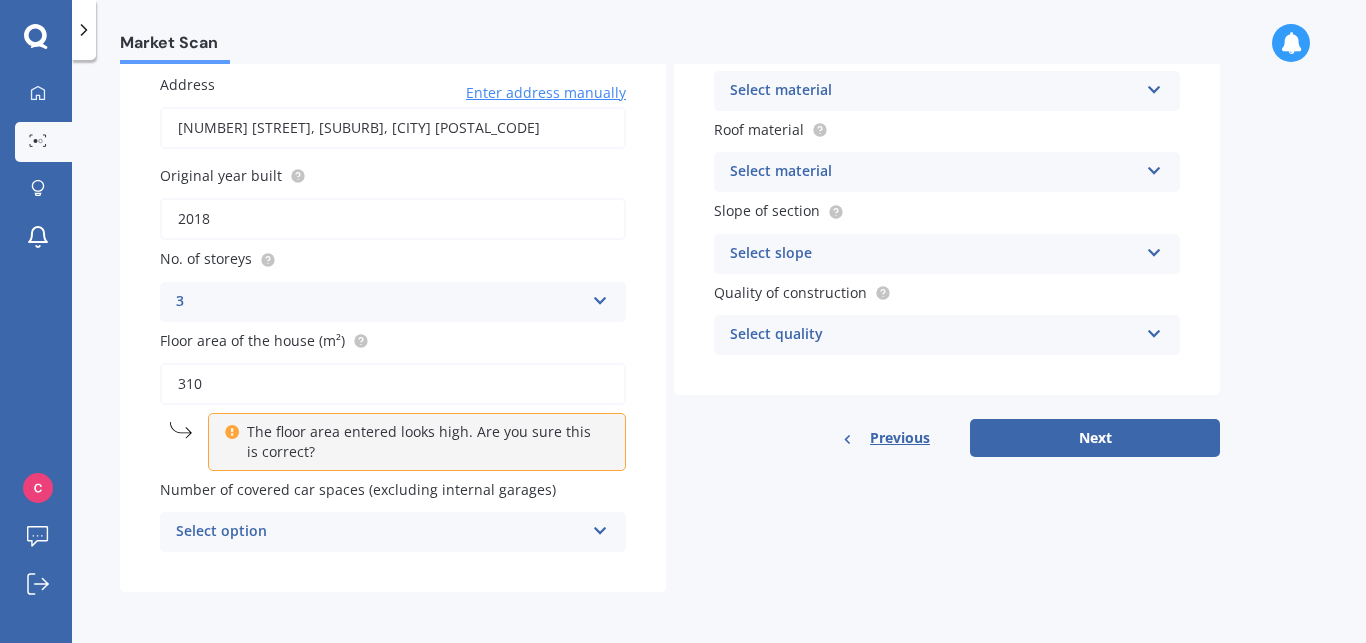 scroll, scrollTop: 167, scrollLeft: 0, axis: vertical 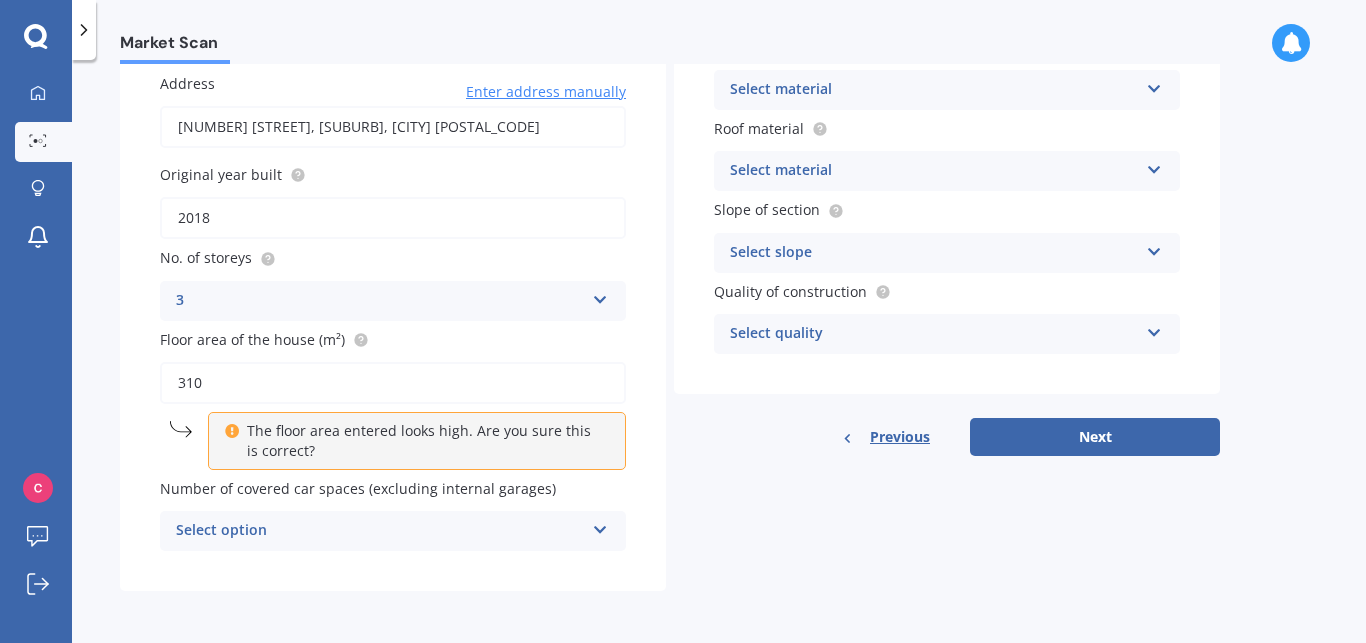 click on "310" at bounding box center (393, 383) 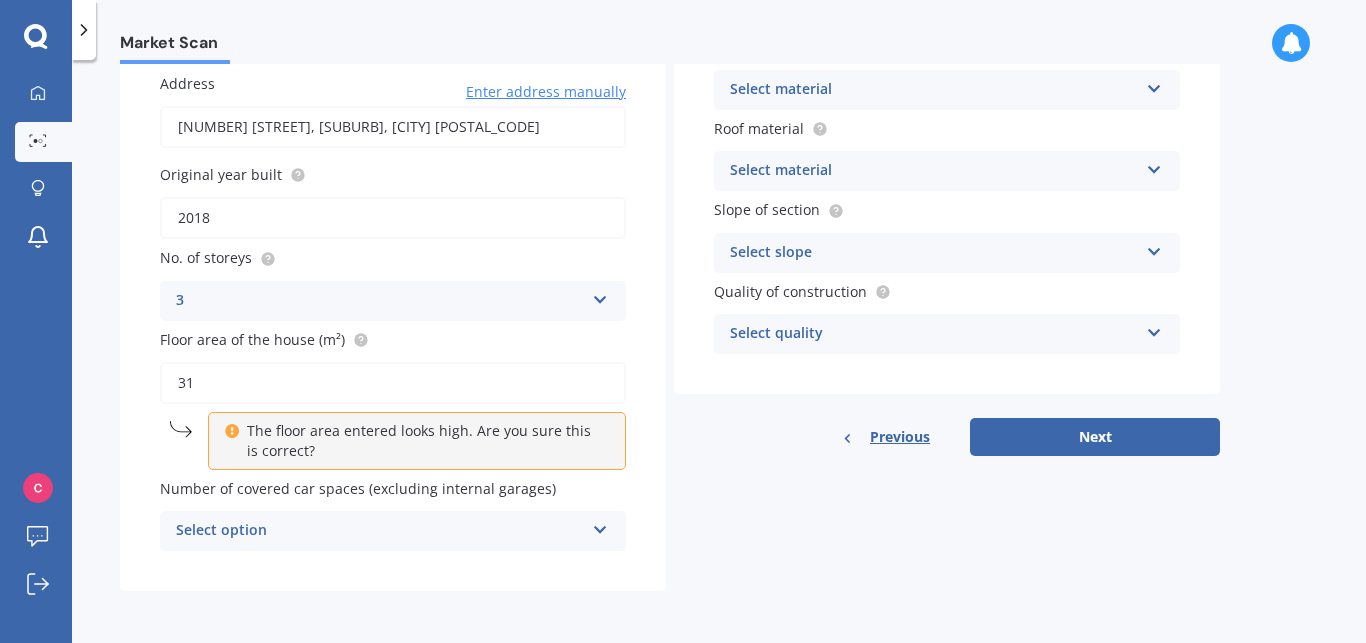 scroll, scrollTop: 101, scrollLeft: 0, axis: vertical 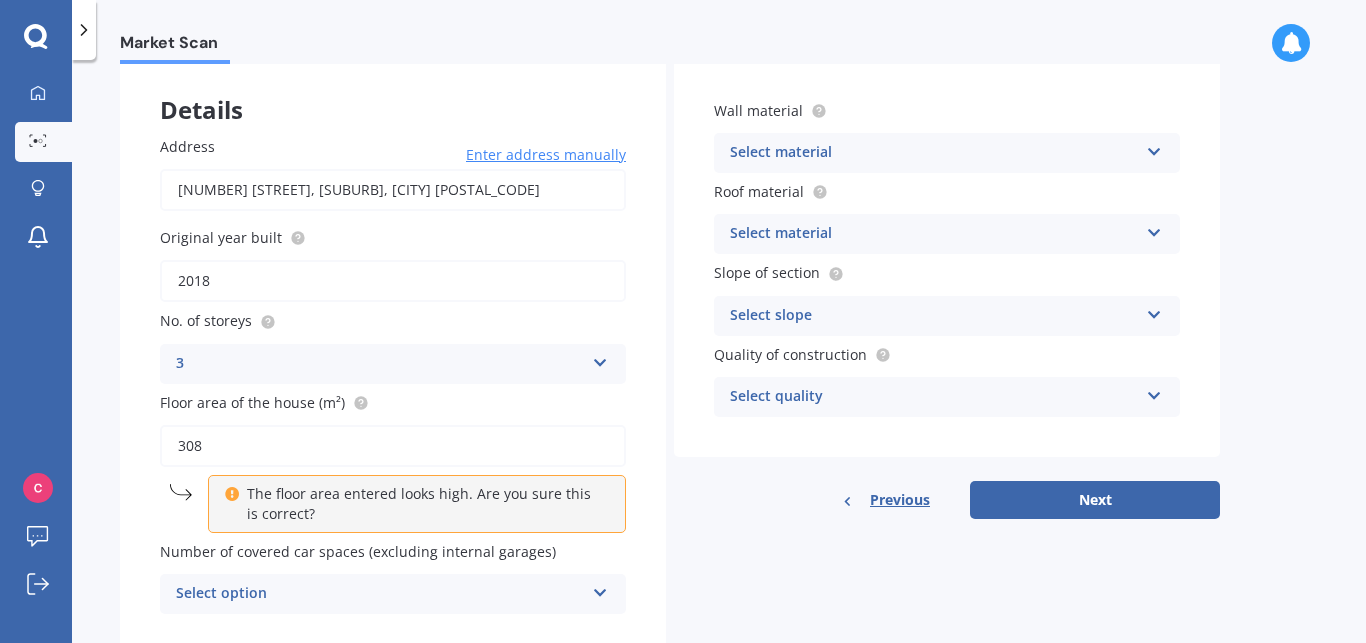type on "308" 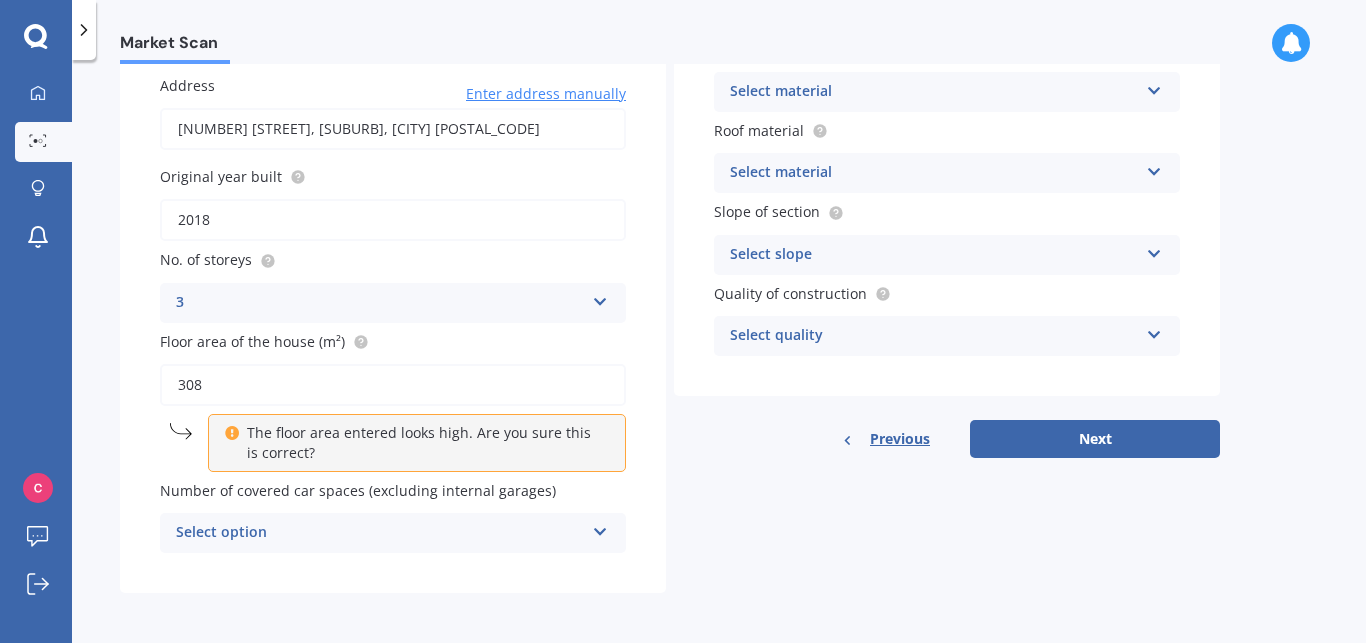 scroll, scrollTop: 167, scrollLeft: 0, axis: vertical 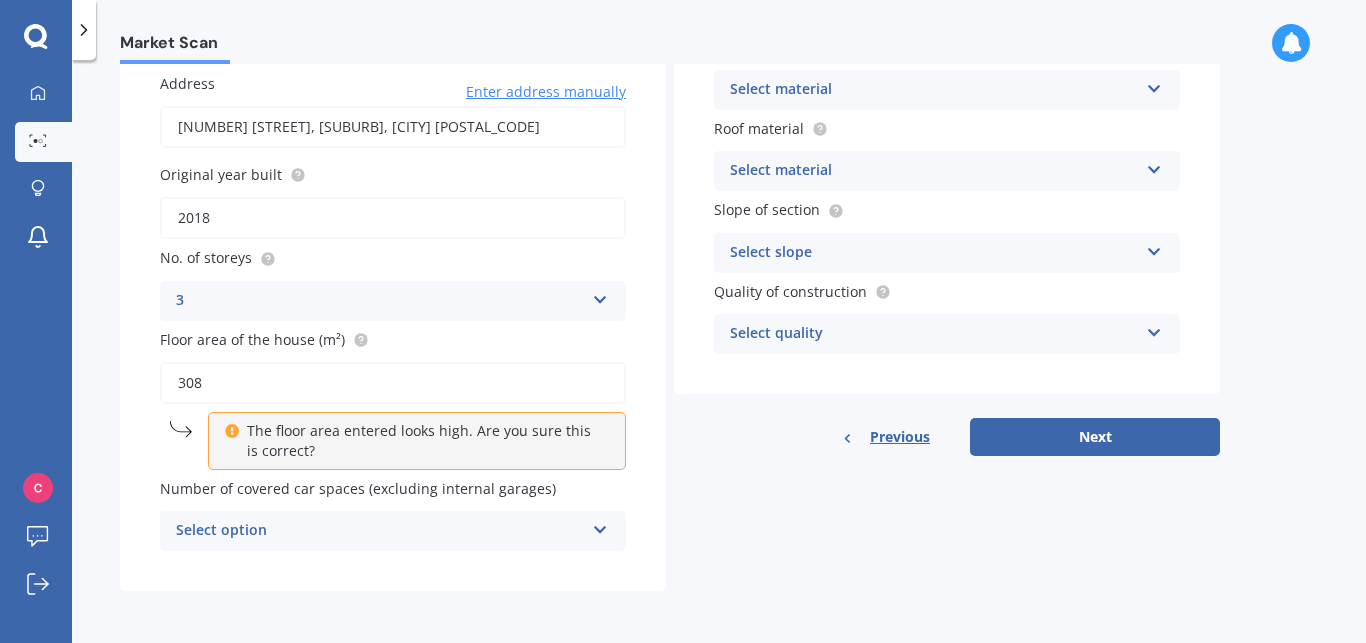 click at bounding box center [600, 526] 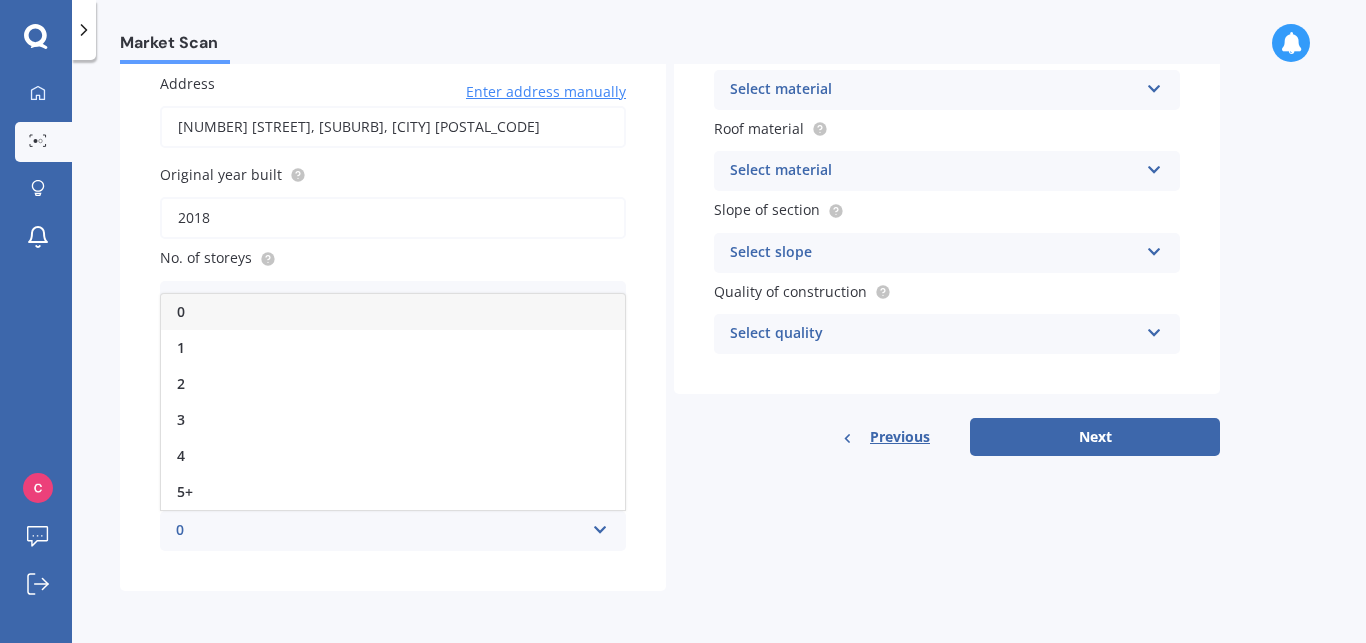 click on "0" at bounding box center [393, 312] 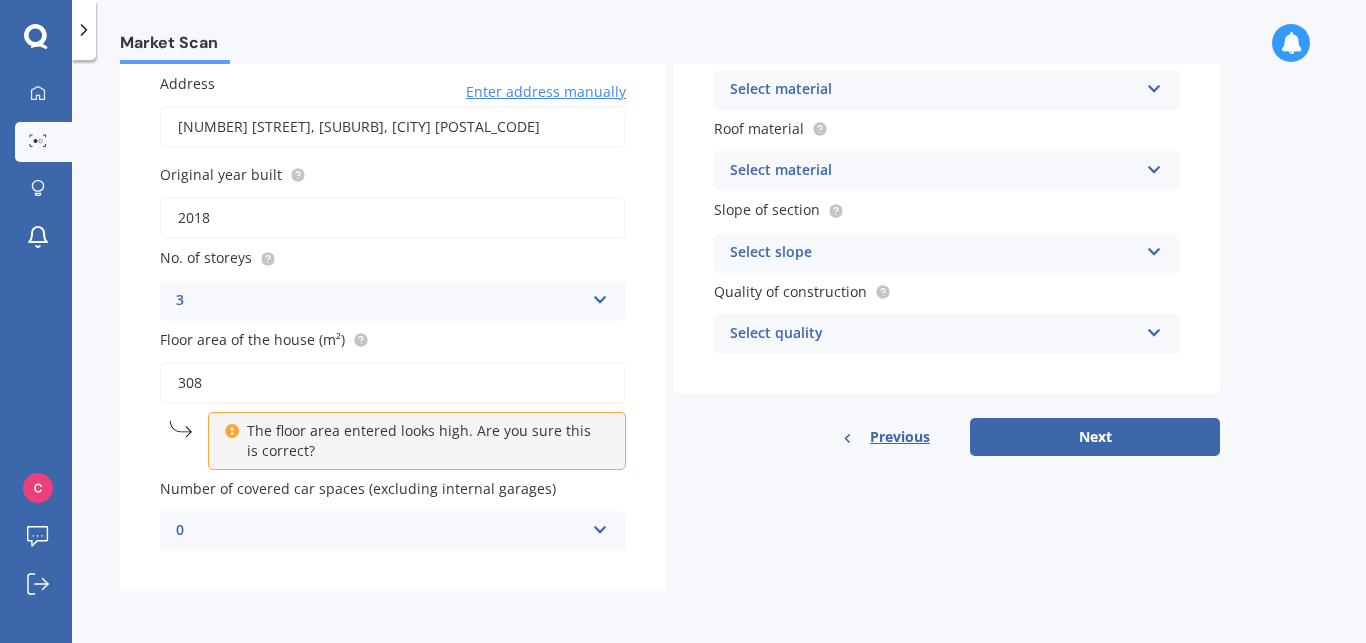click at bounding box center [1154, 85] 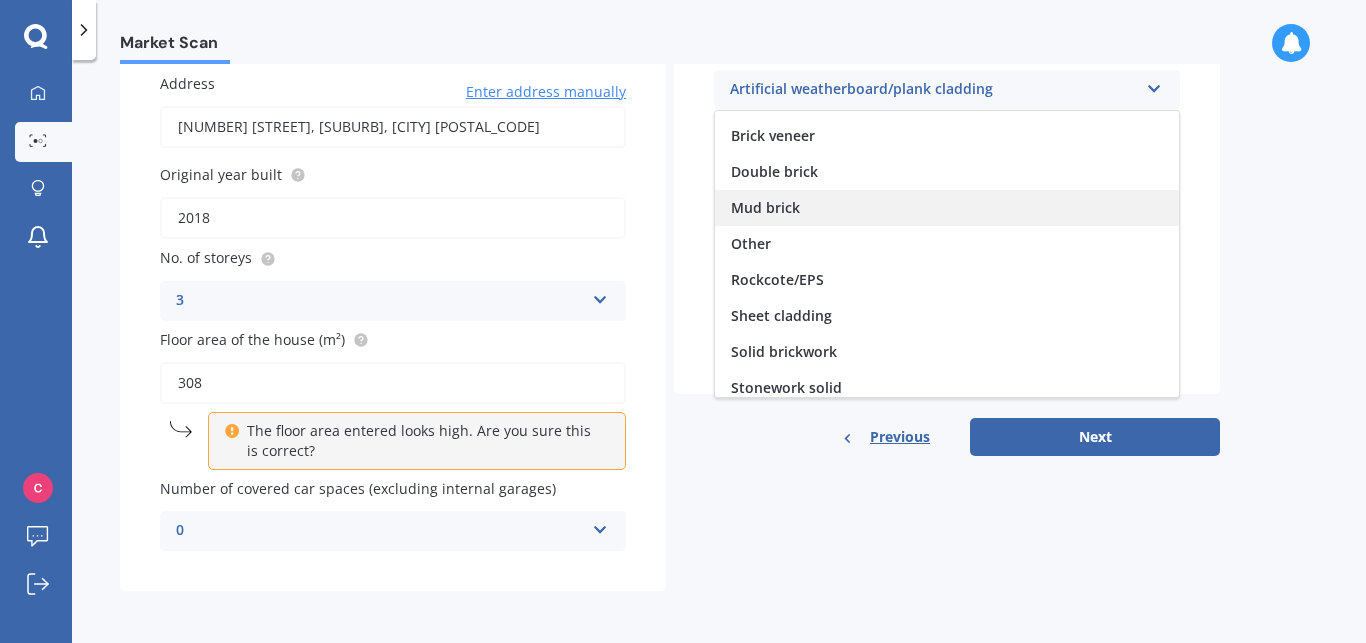 scroll, scrollTop: 0, scrollLeft: 0, axis: both 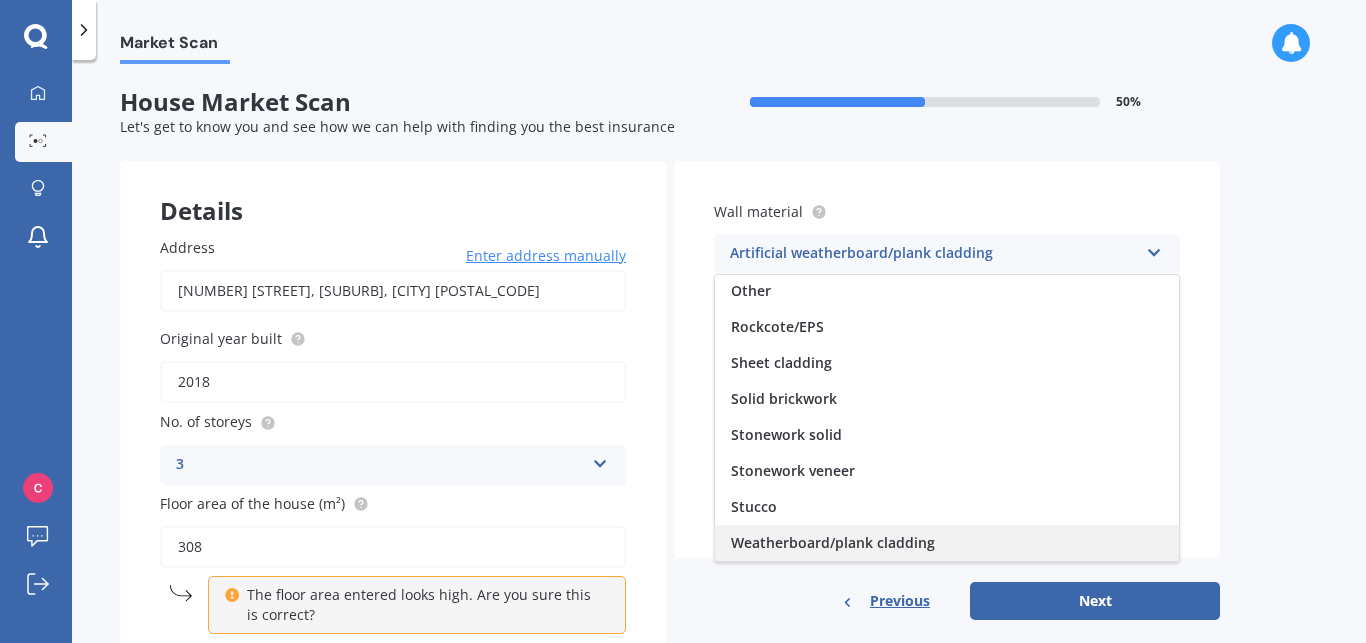 click on "Weatherboard/plank cladding" at bounding box center (833, 542) 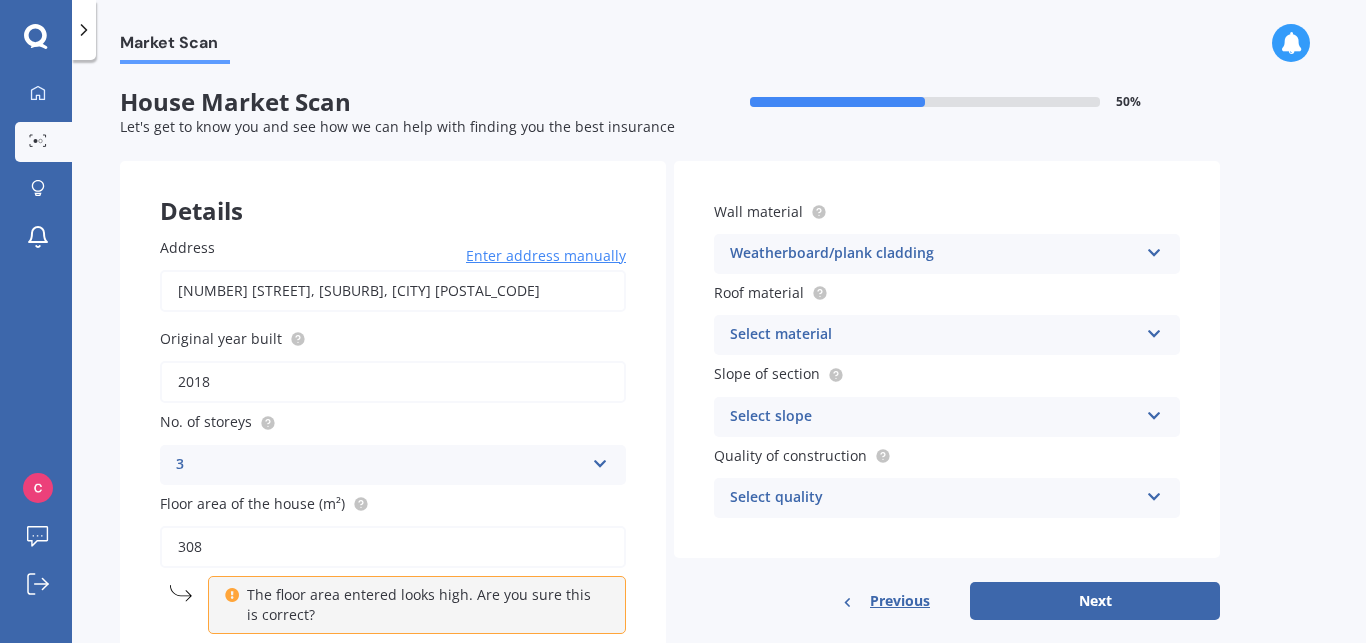 click at bounding box center (1154, 330) 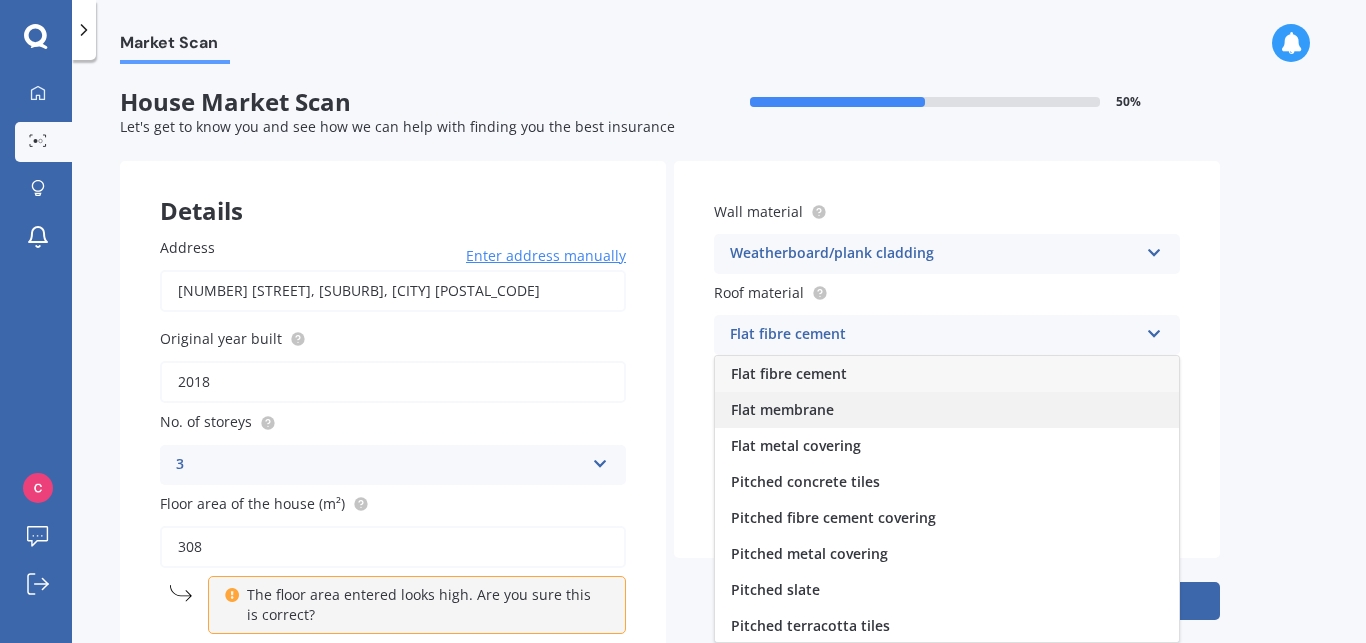 scroll, scrollTop: 74, scrollLeft: 0, axis: vertical 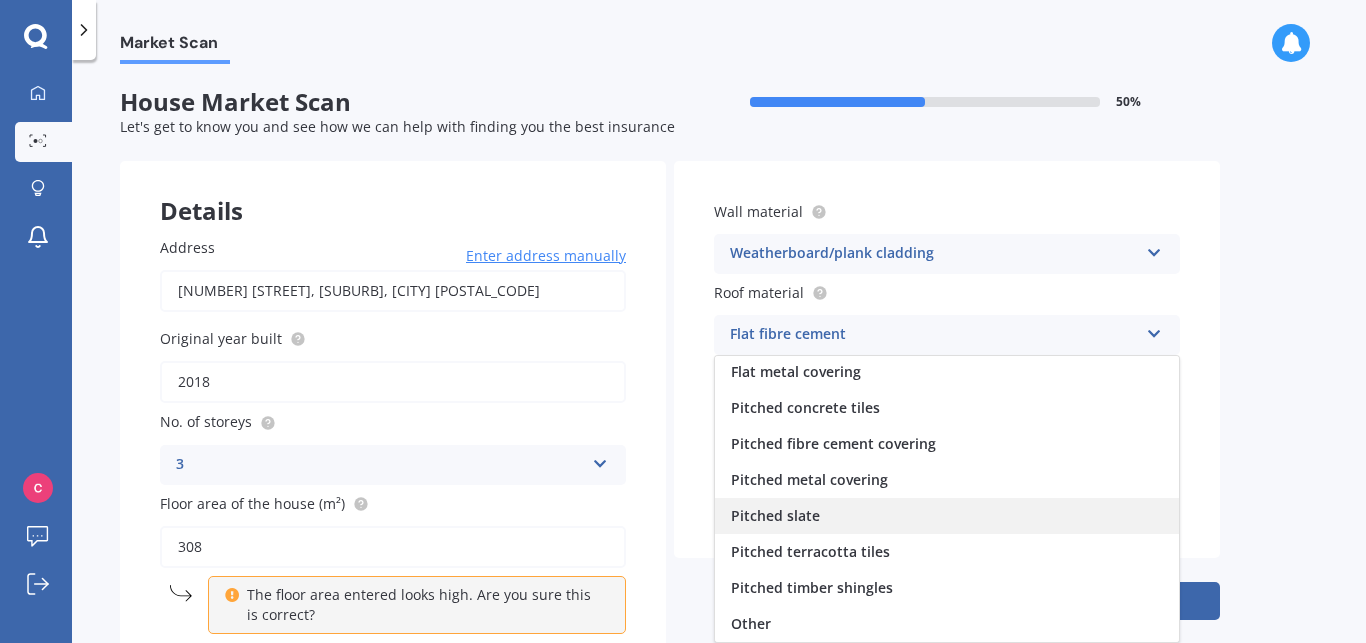 click on "Pitched slate" at bounding box center (775, 515) 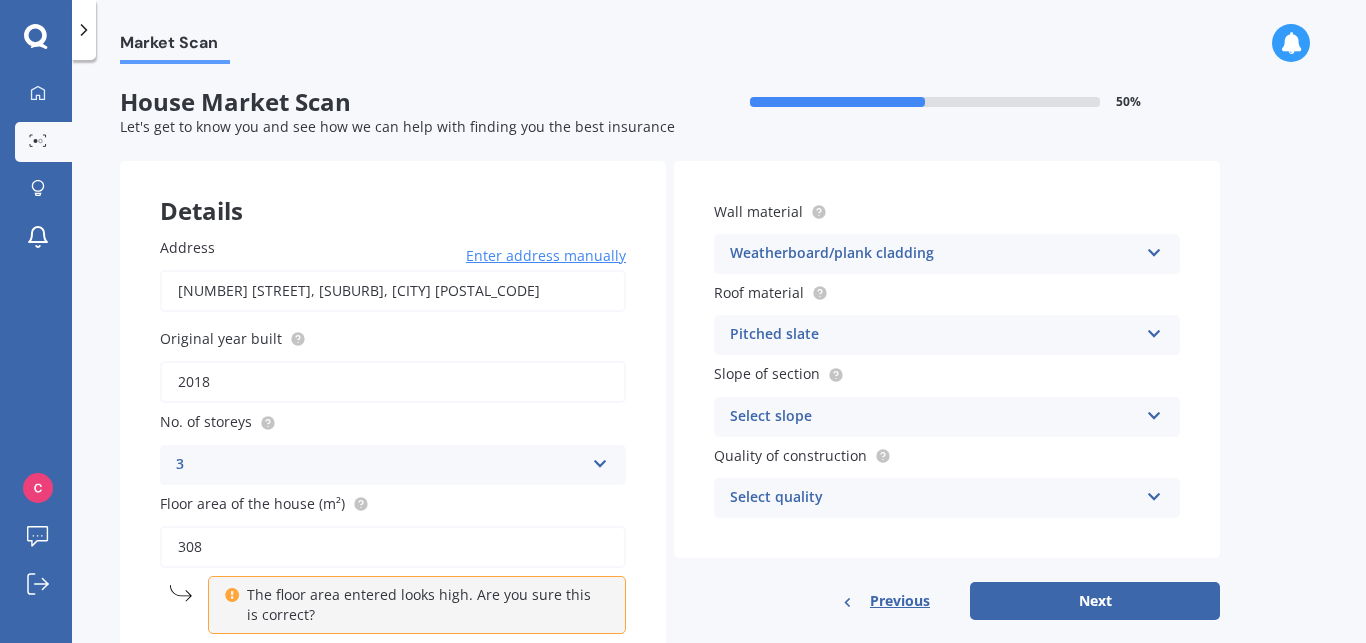 click on "Select slope Flat or gentle slope (up to about 5°) Moderate slope (about 15°) Severe slope (35° or more)" at bounding box center [947, 417] 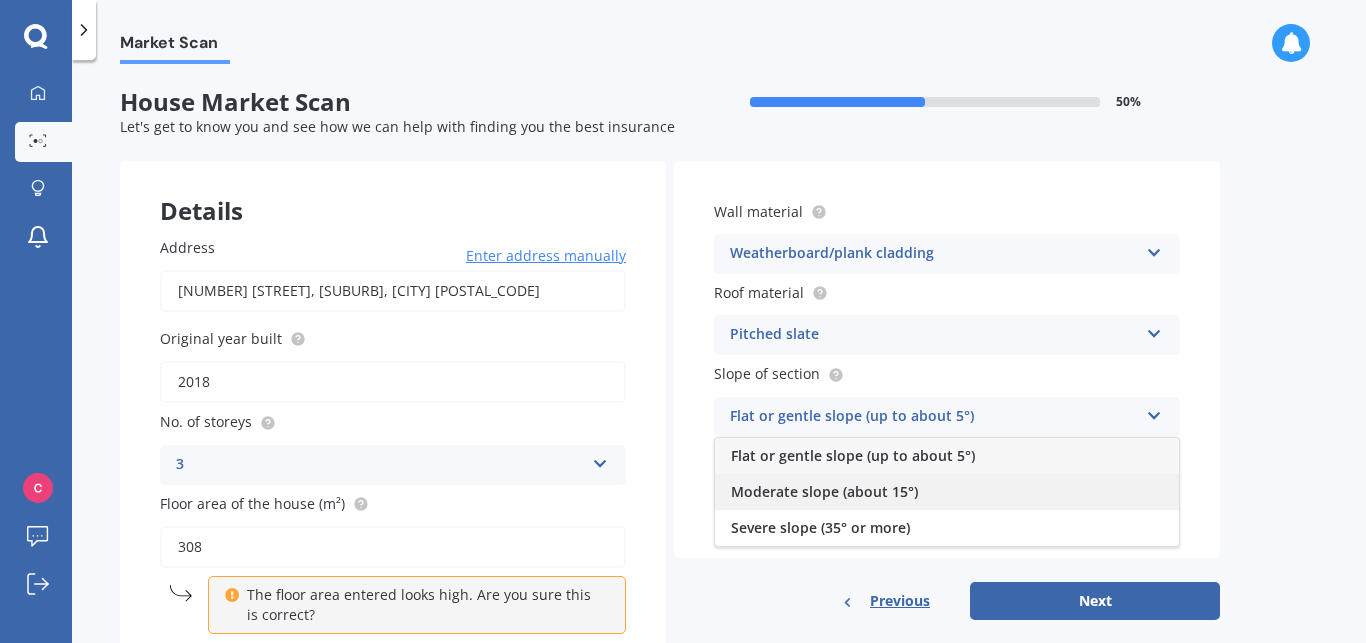 click on "Moderate slope (about 15°)" at bounding box center [824, 491] 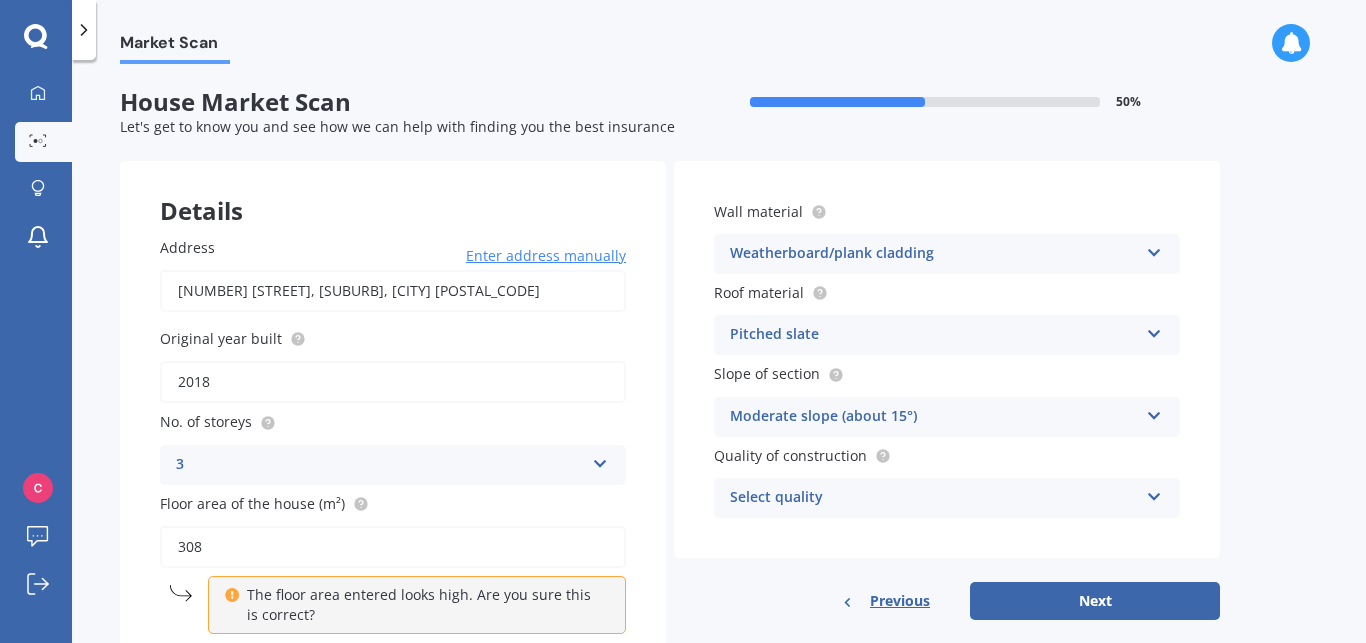 click at bounding box center [1154, 493] 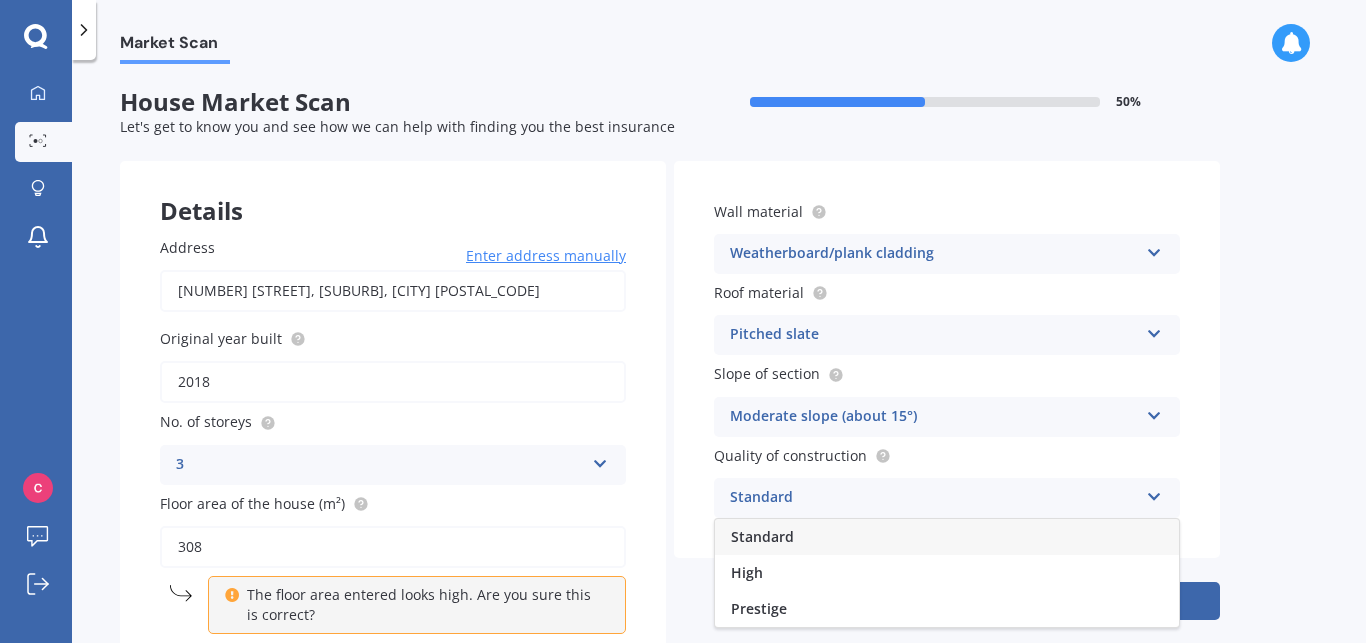 click on "Standard" at bounding box center (947, 537) 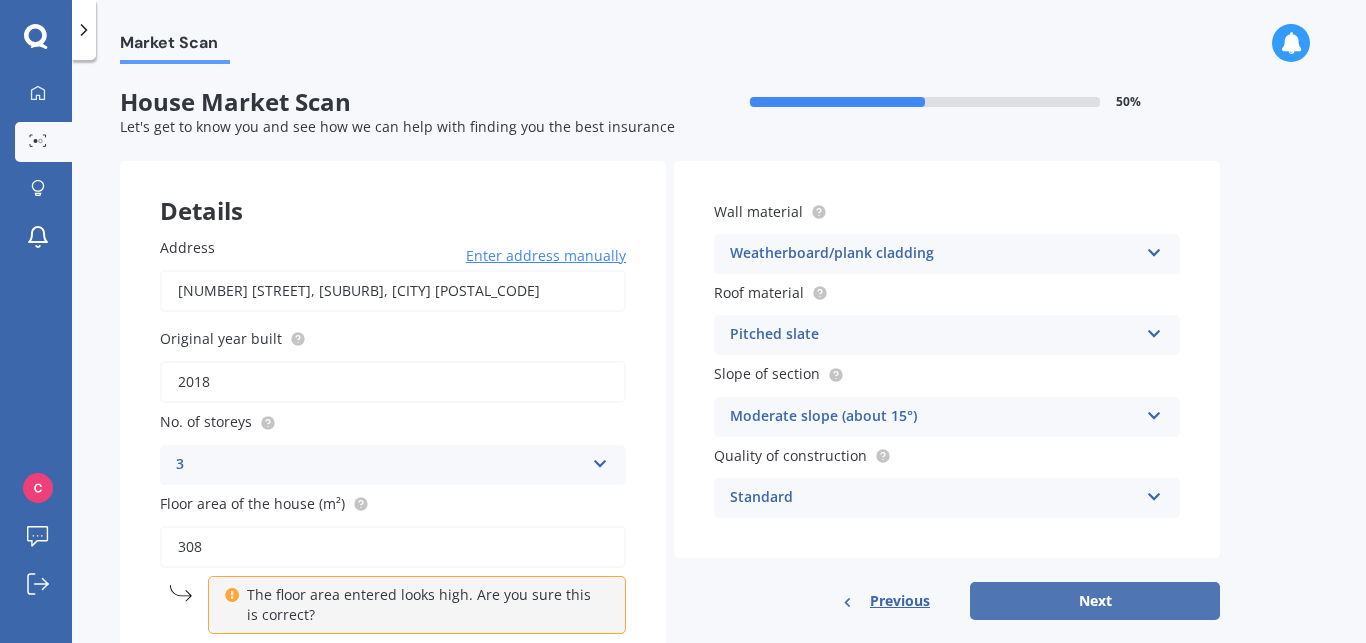 click on "Next" at bounding box center (1095, 601) 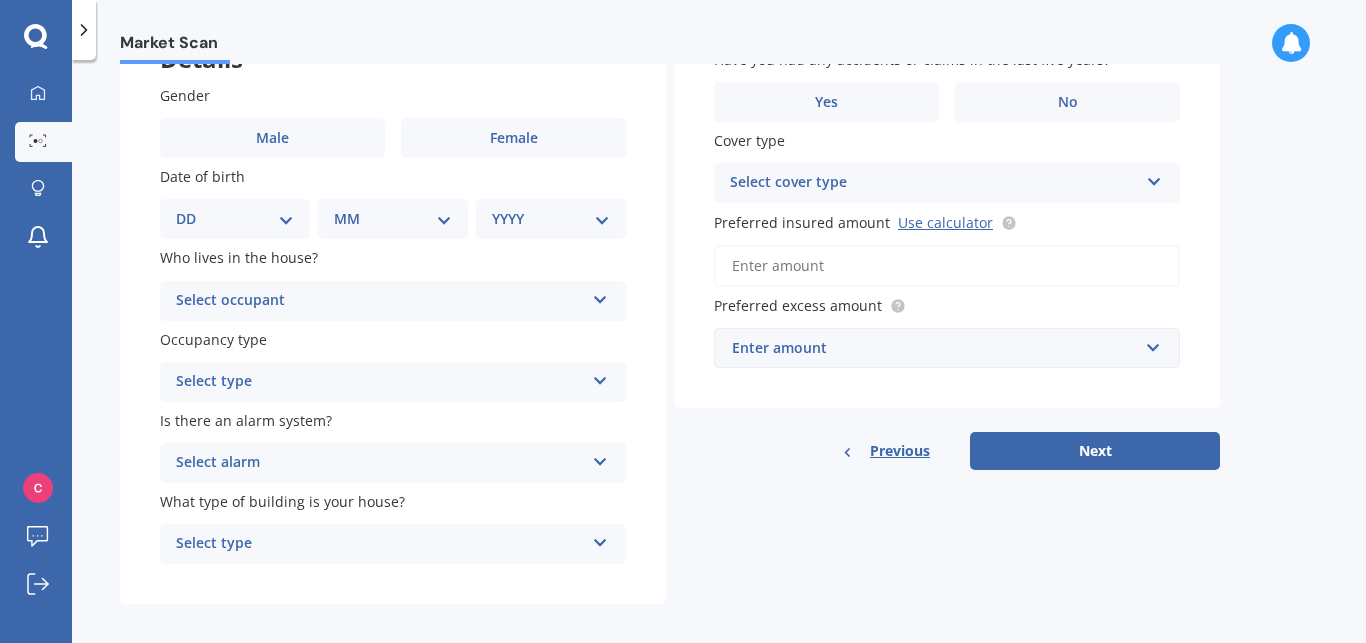 scroll, scrollTop: 0, scrollLeft: 0, axis: both 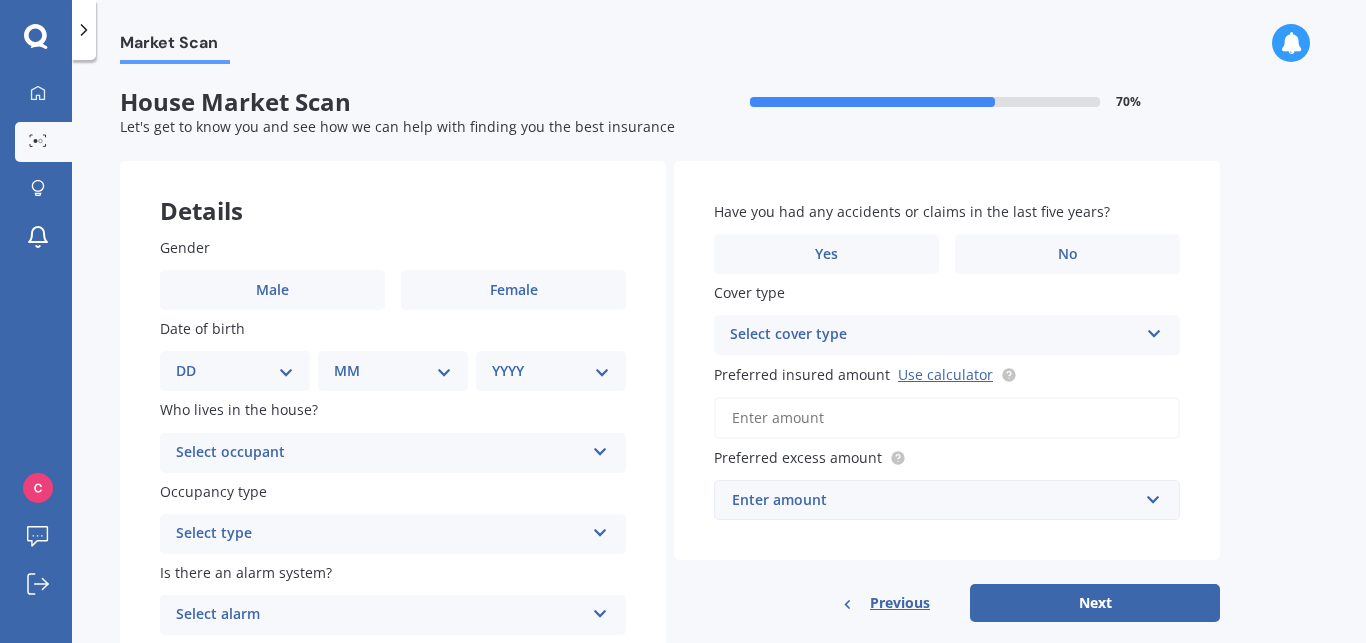 click on "DD 01 02 03 04 05 06 07 08 09 10 11 12 13 14 15 16 17 18 19 20 21 22 23 24 25 26 27 28 29 30 31" at bounding box center (235, 371) 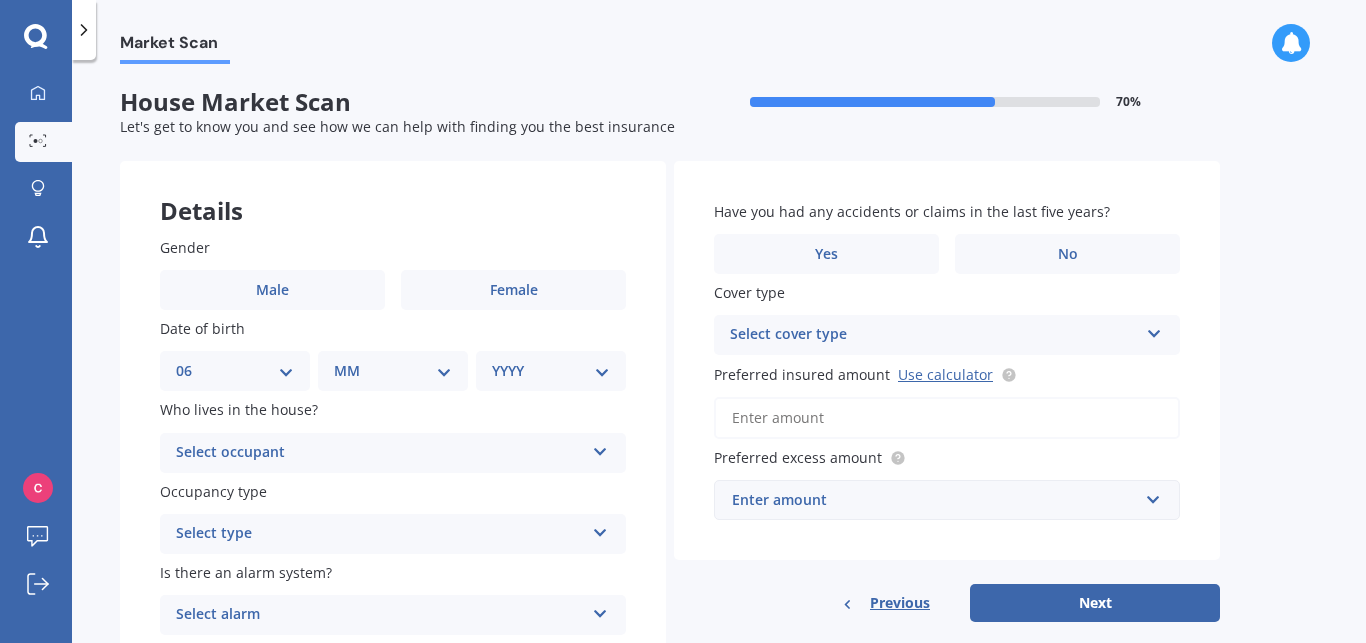 click on "06" at bounding box center [0, 0] 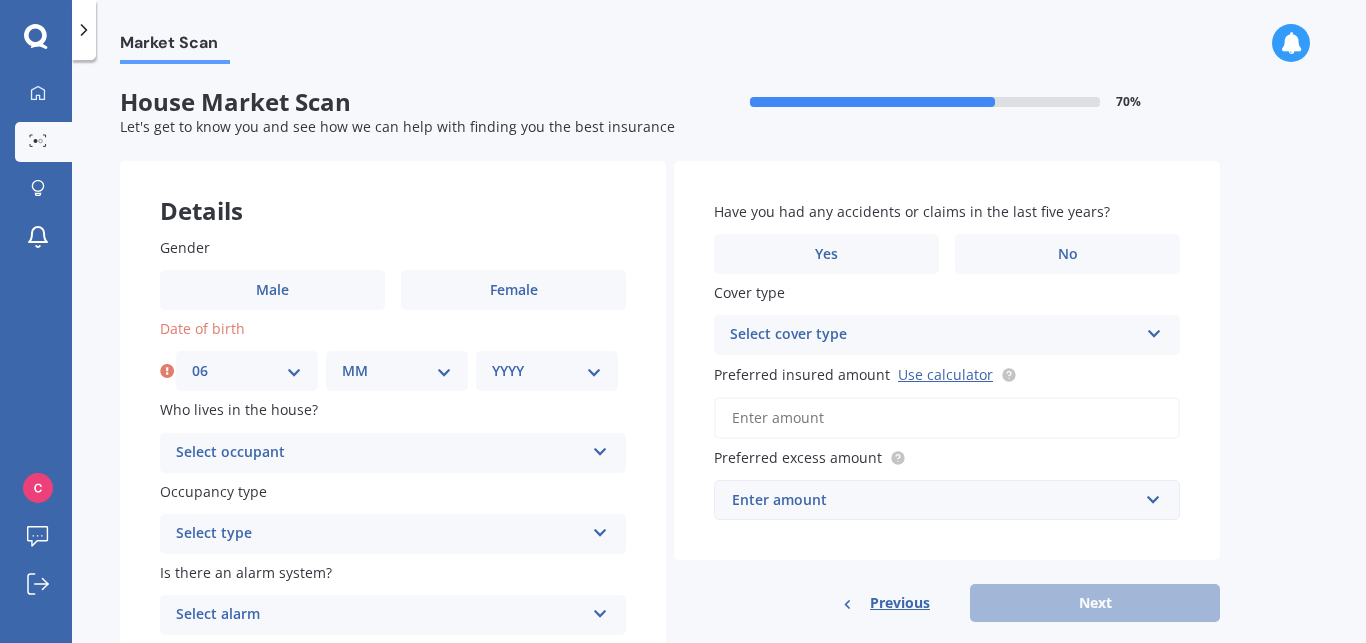 click on "MM 01 02 03 04 05 06 07 08 09 10 11 12" at bounding box center (397, 371) 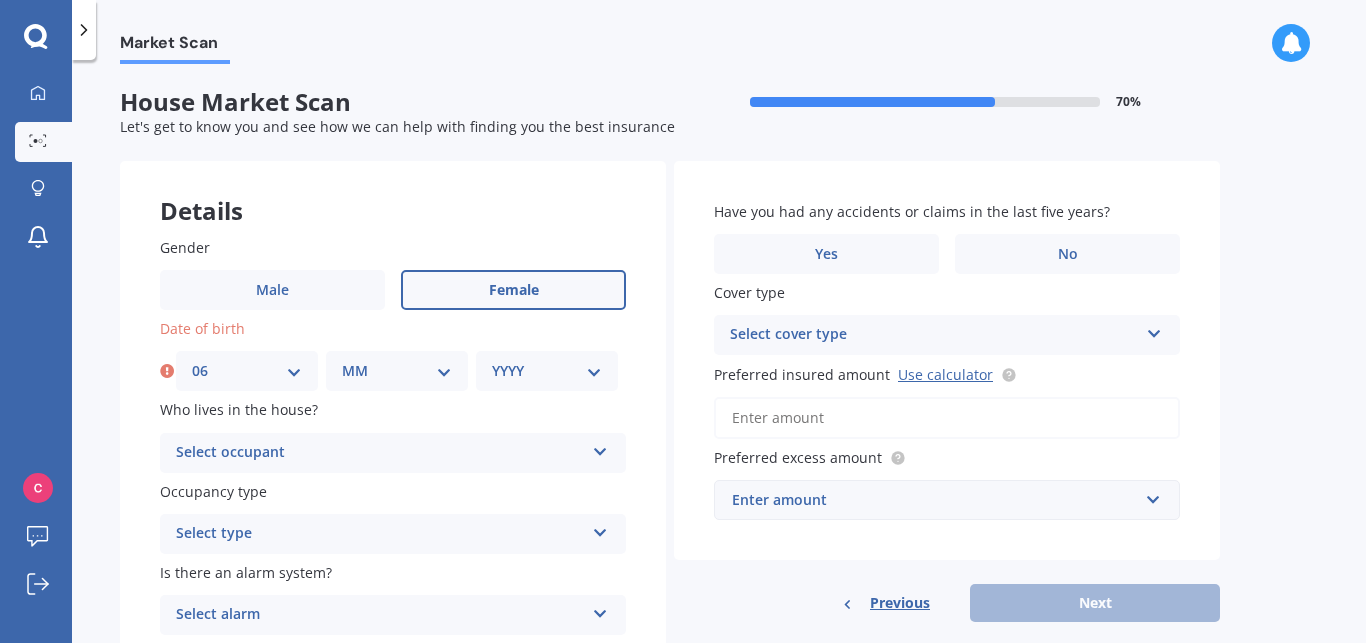 click on "Female" at bounding box center (514, 290) 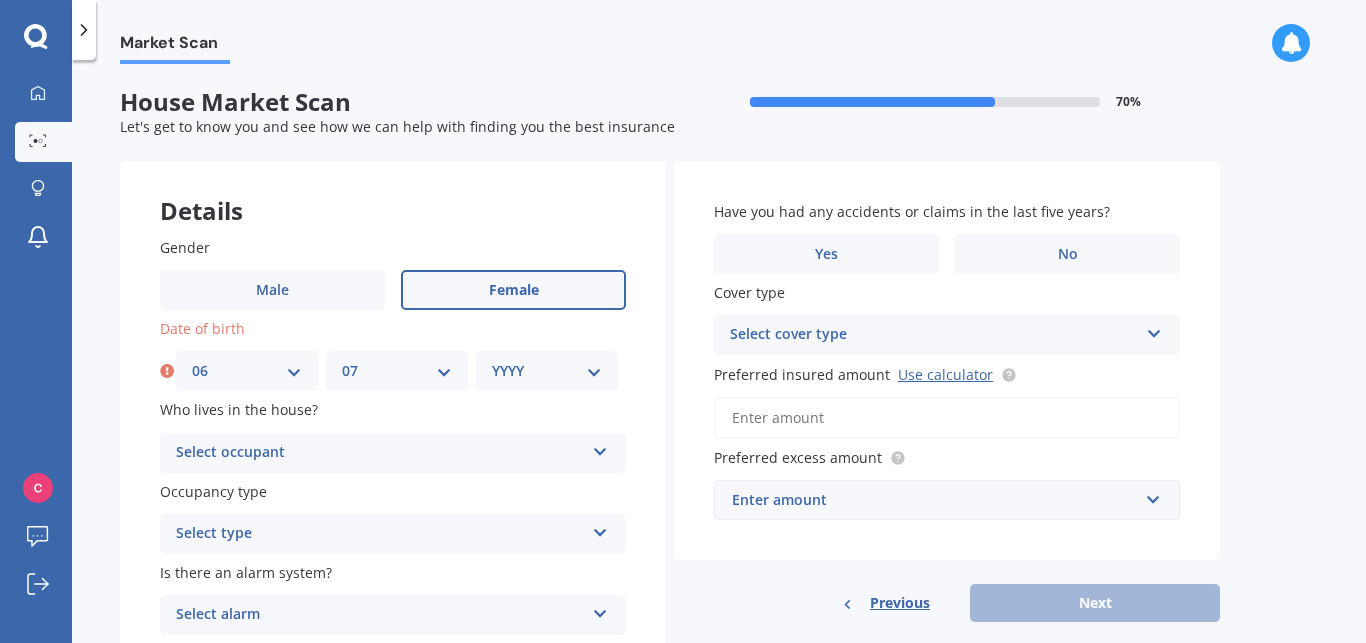 click on "07" at bounding box center (0, 0) 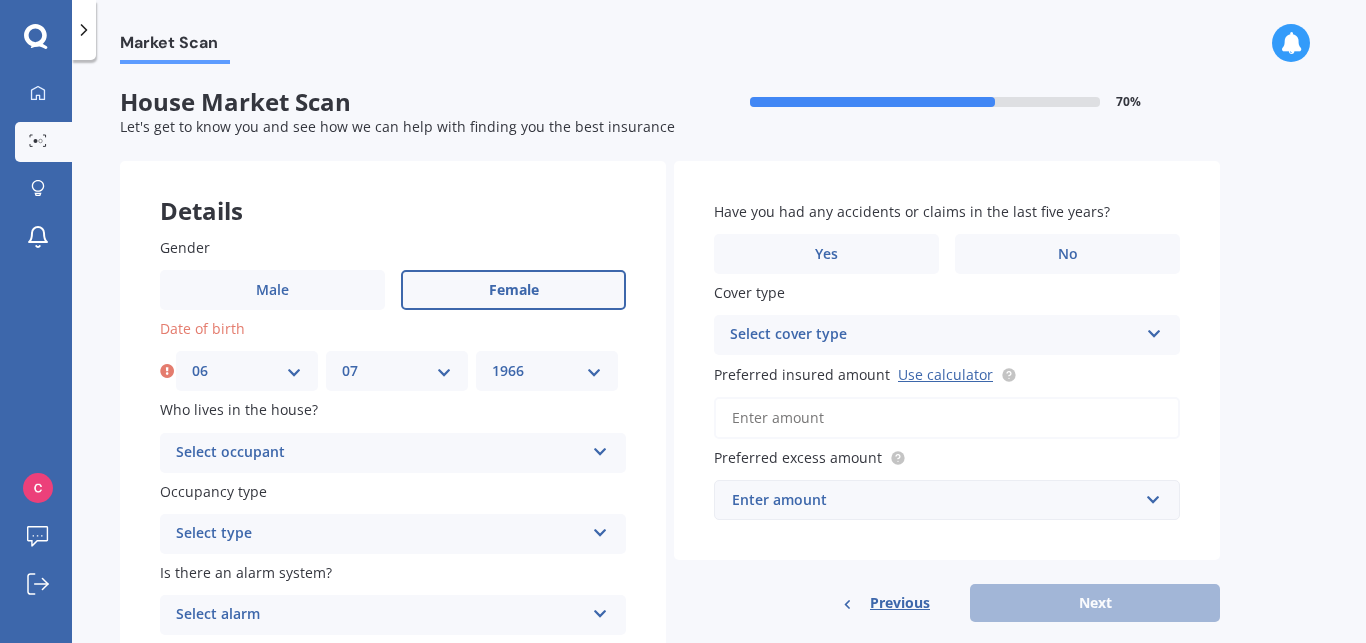 click on "1966" at bounding box center (0, 0) 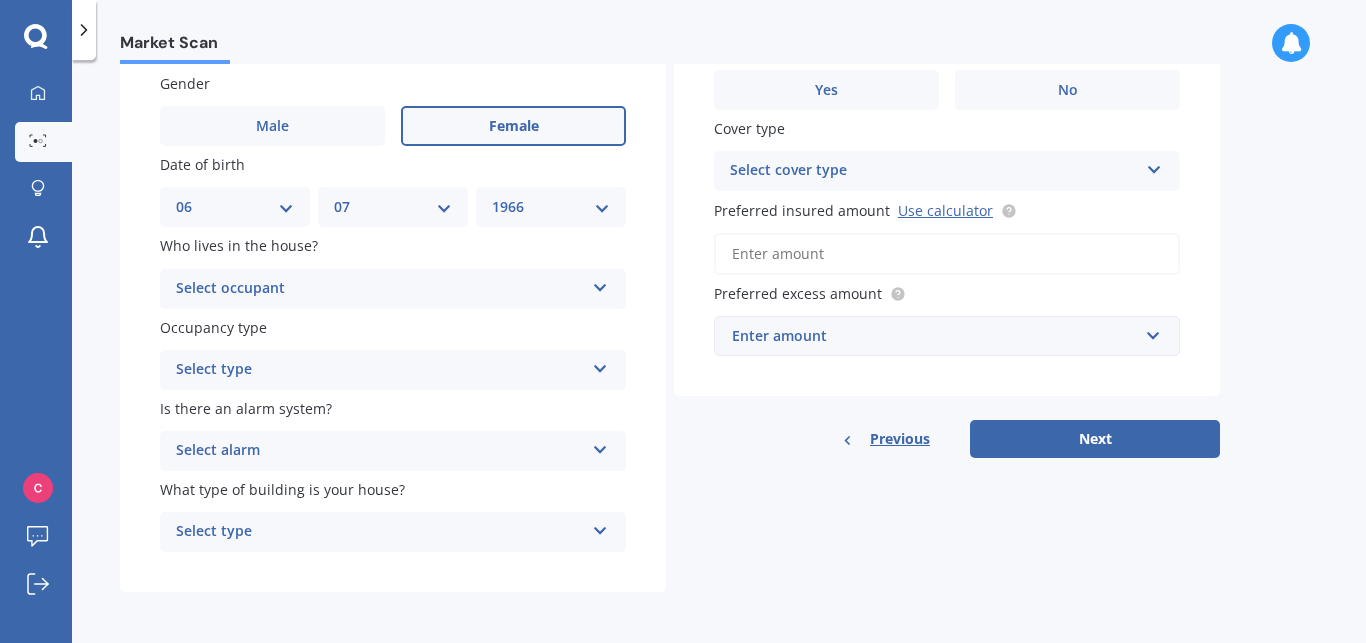 scroll, scrollTop: 168, scrollLeft: 0, axis: vertical 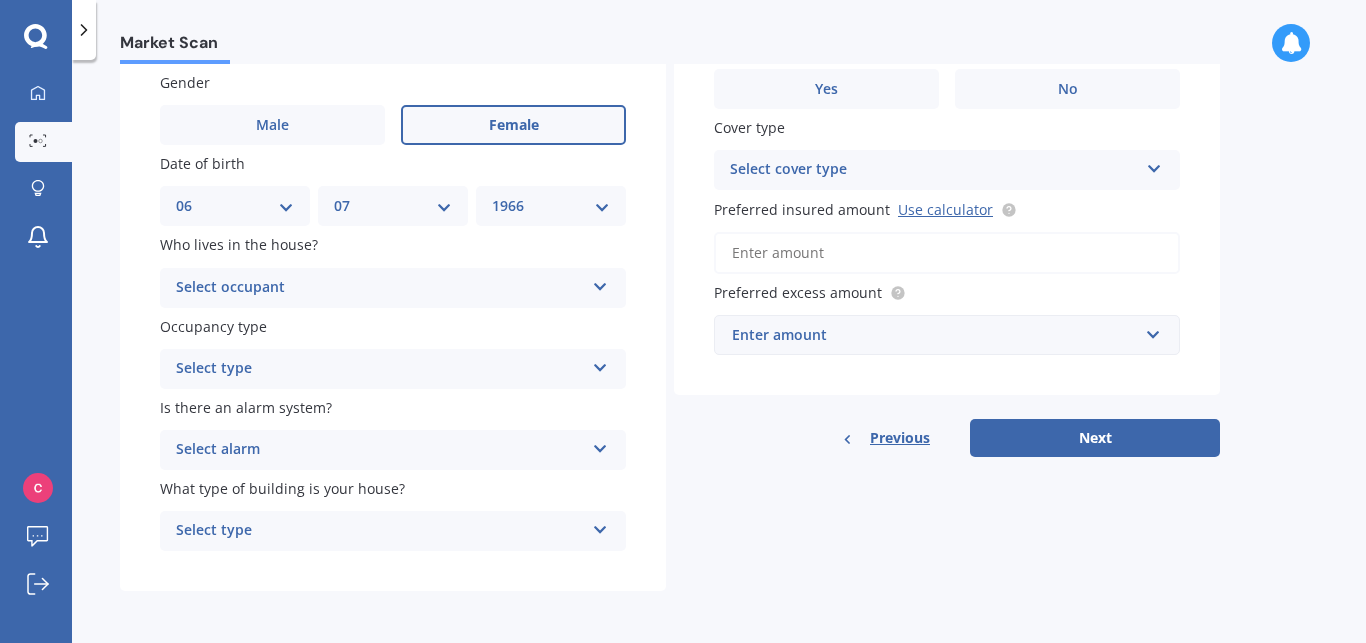 click at bounding box center [600, 283] 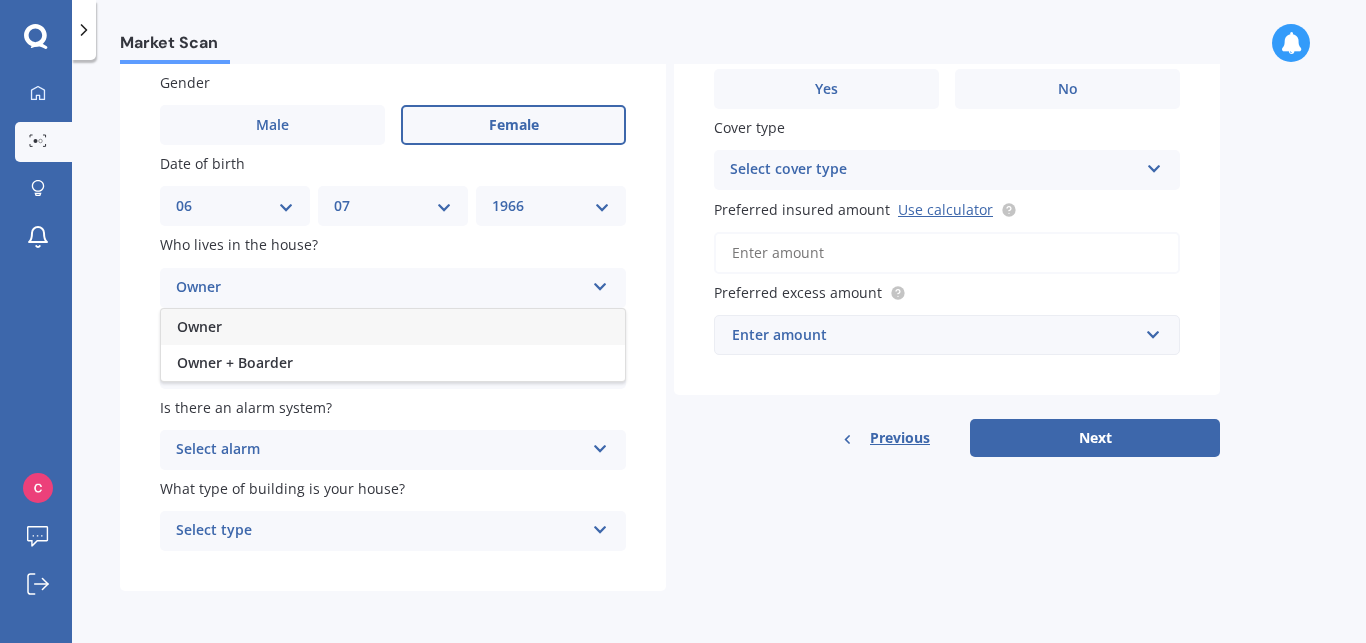 click on "Owner" at bounding box center (393, 327) 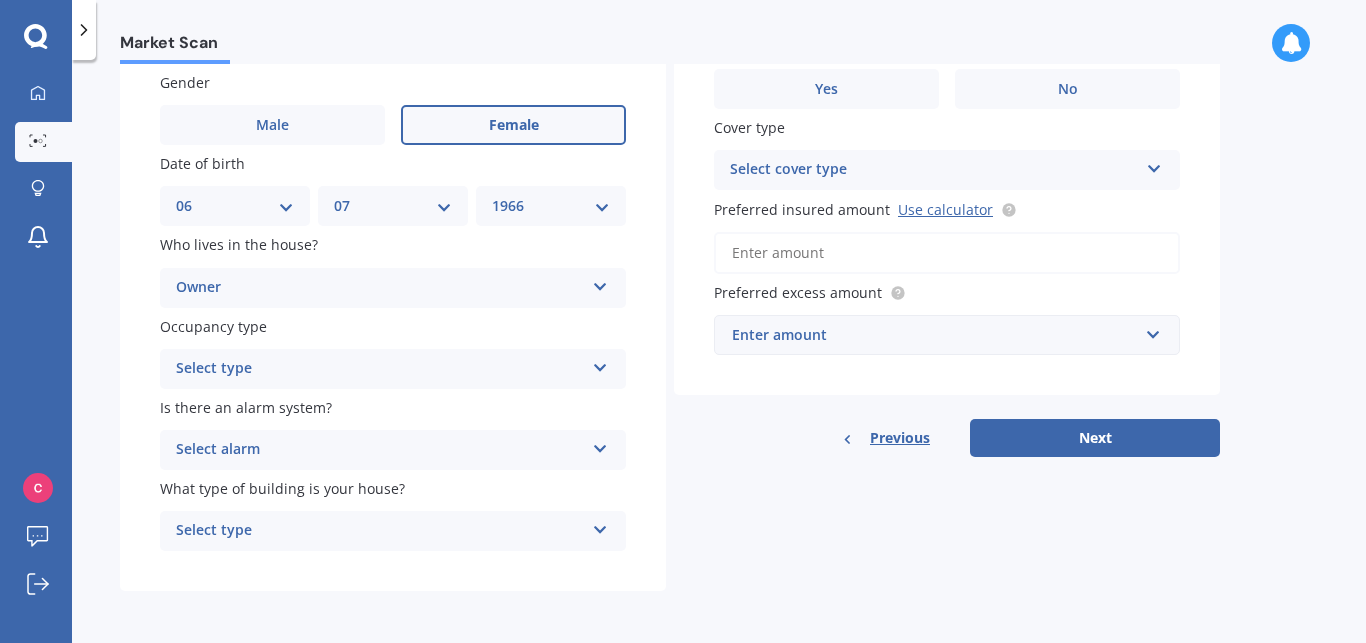 click at bounding box center [600, 364] 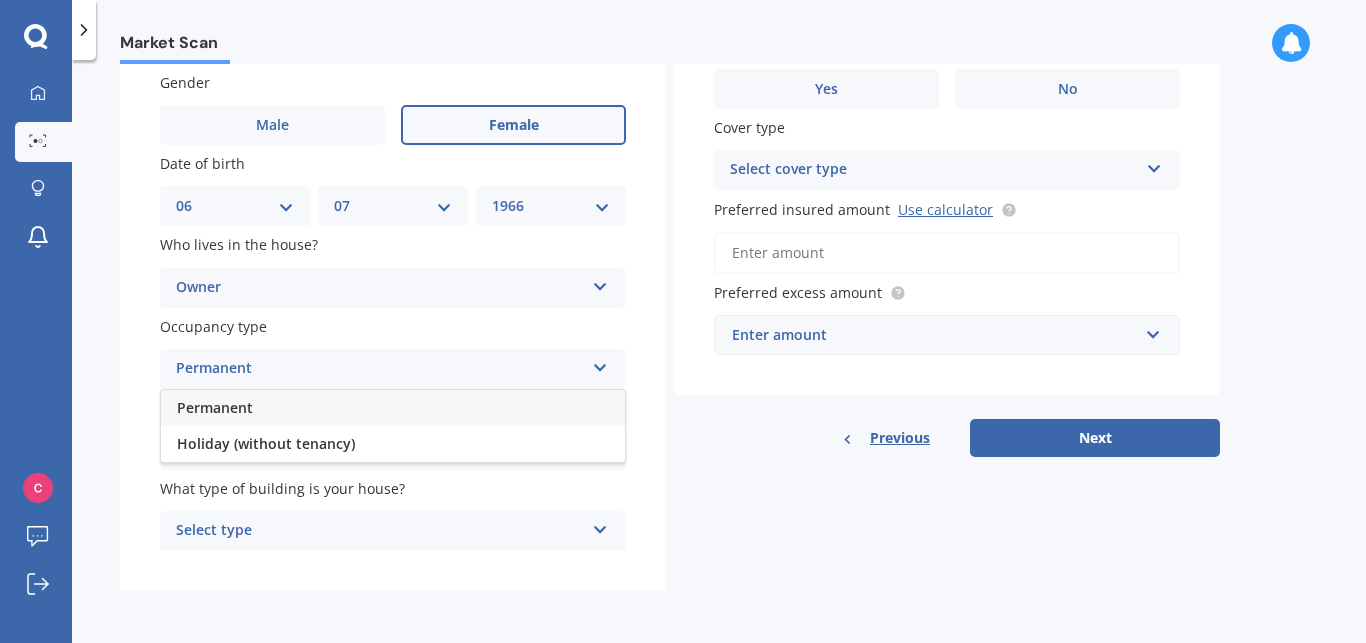 click on "Permanent" at bounding box center (393, 408) 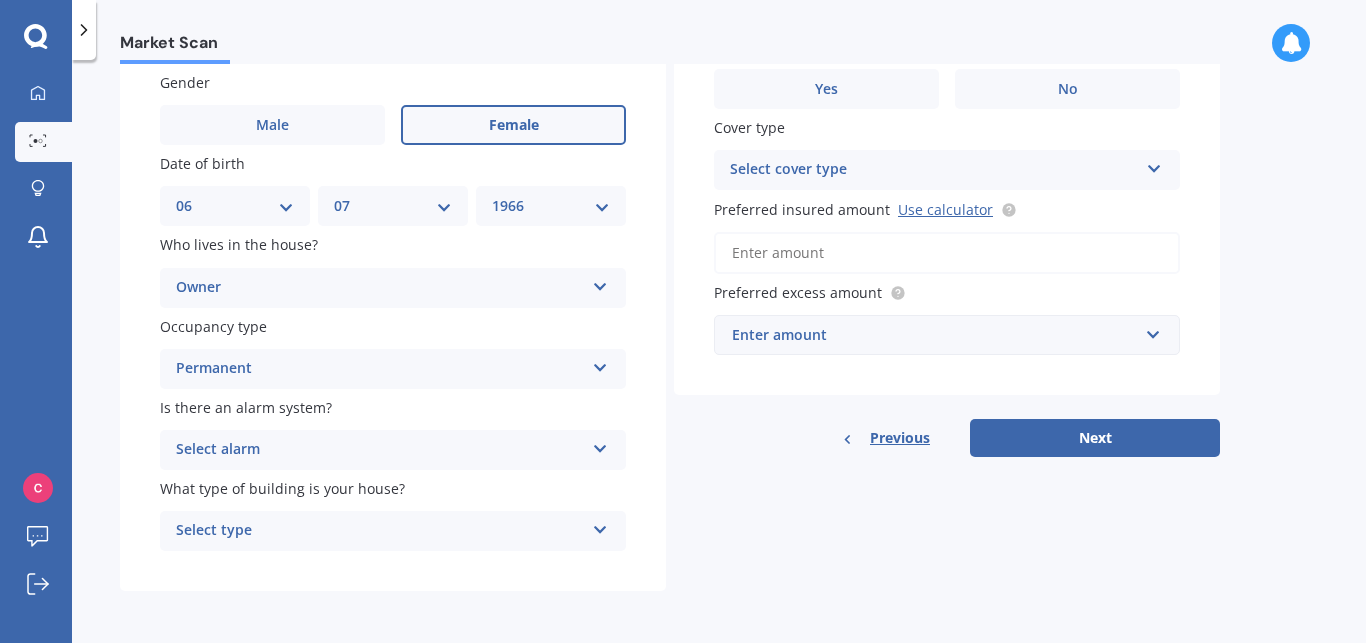 click at bounding box center (600, 445) 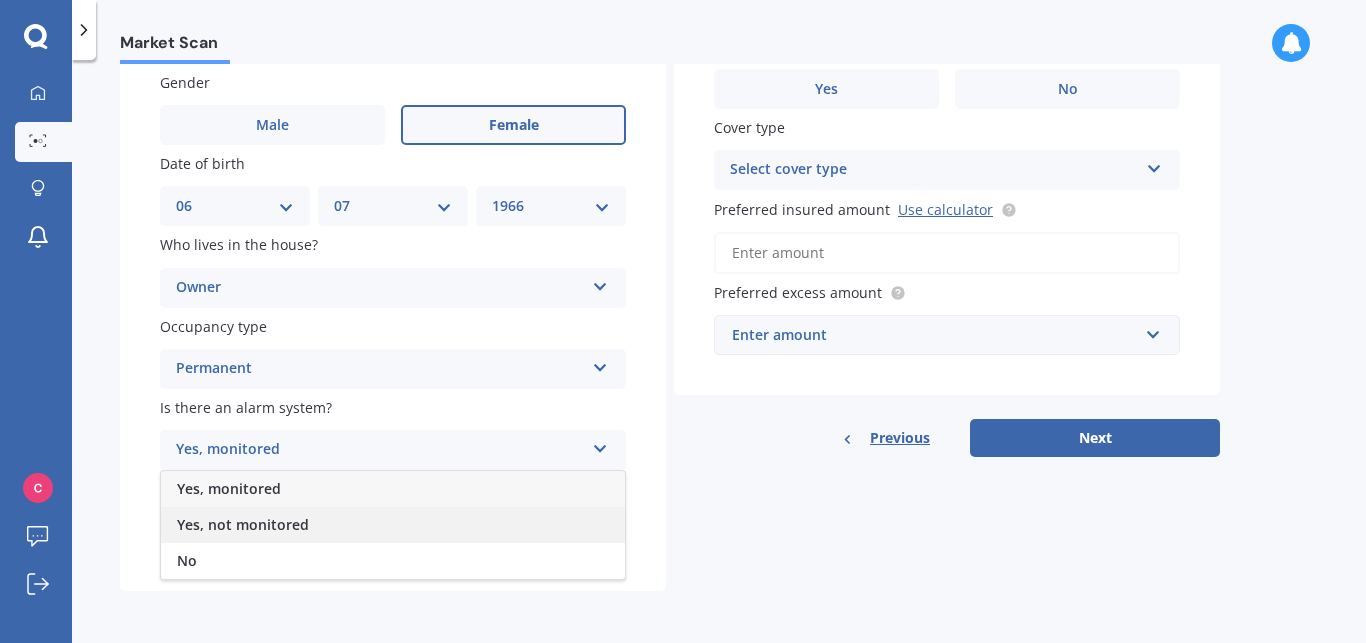 click on "Yes, not monitored" at bounding box center [243, 524] 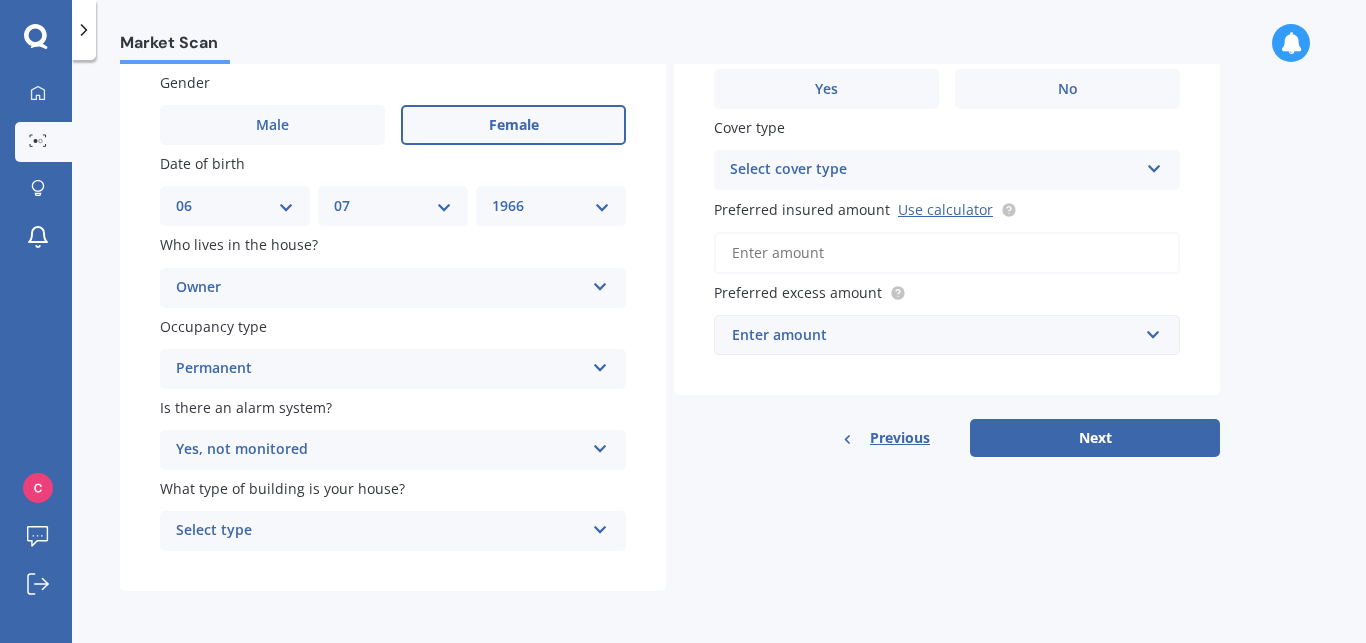 click at bounding box center [600, 526] 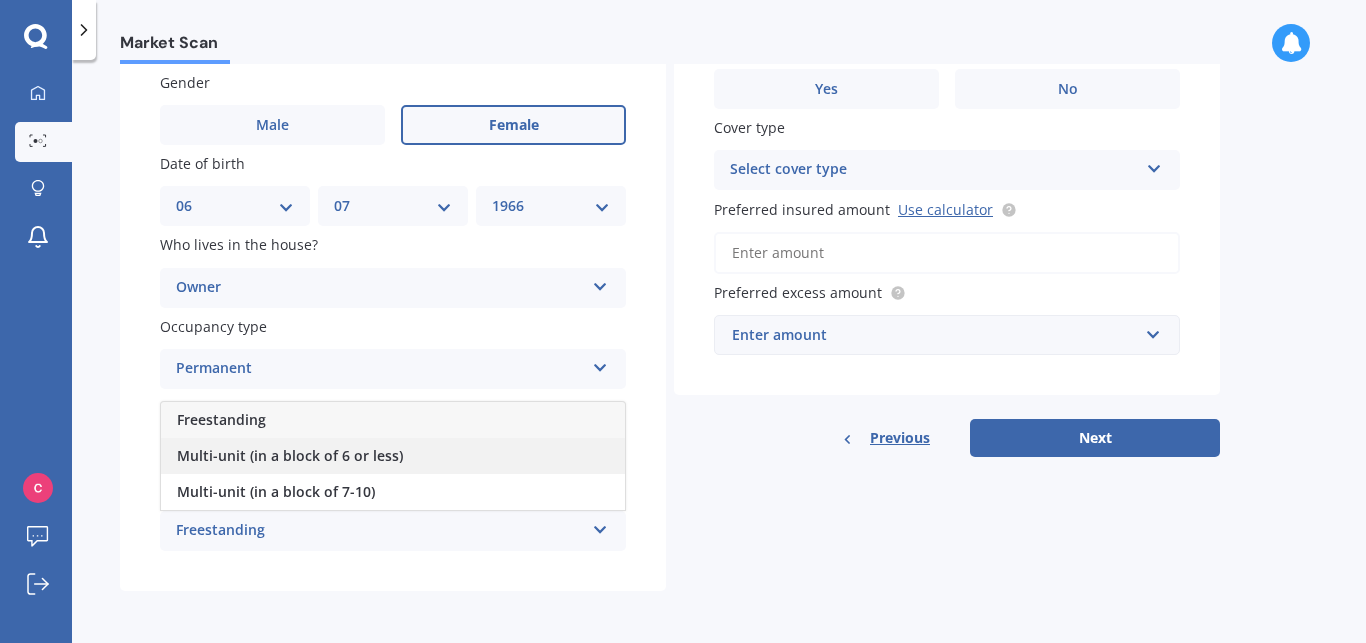 scroll, scrollTop: 168, scrollLeft: 0, axis: vertical 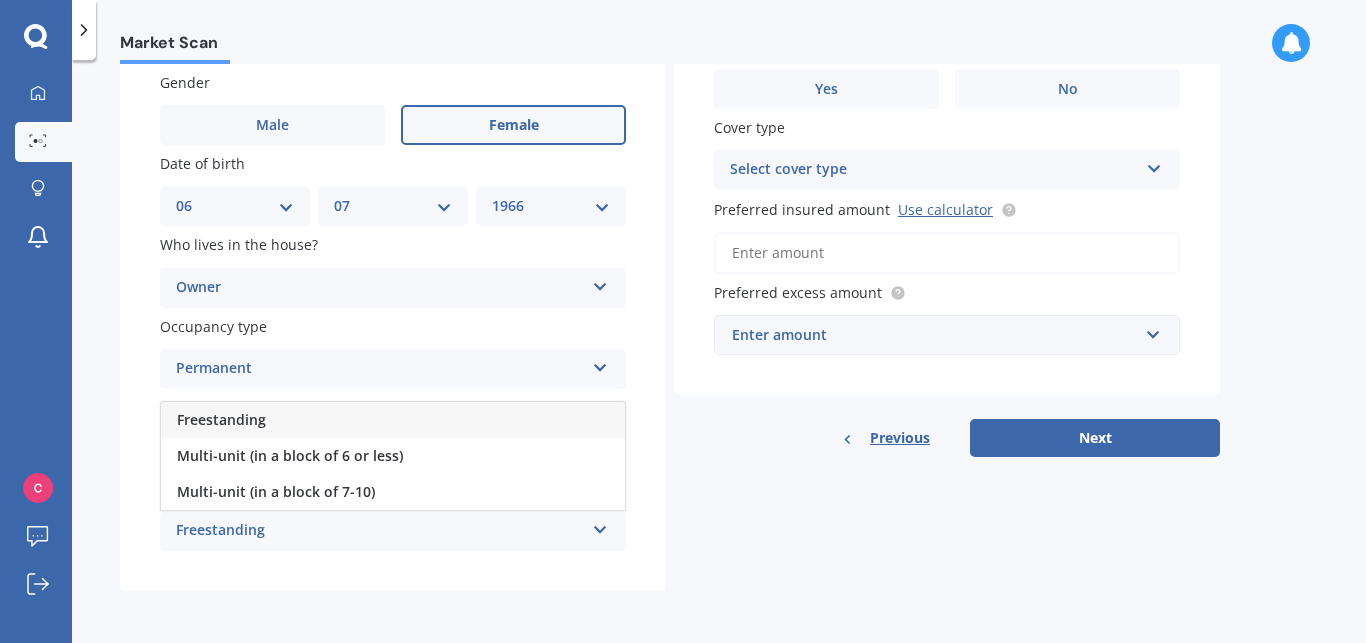 click on "Freestanding" at bounding box center [221, 419] 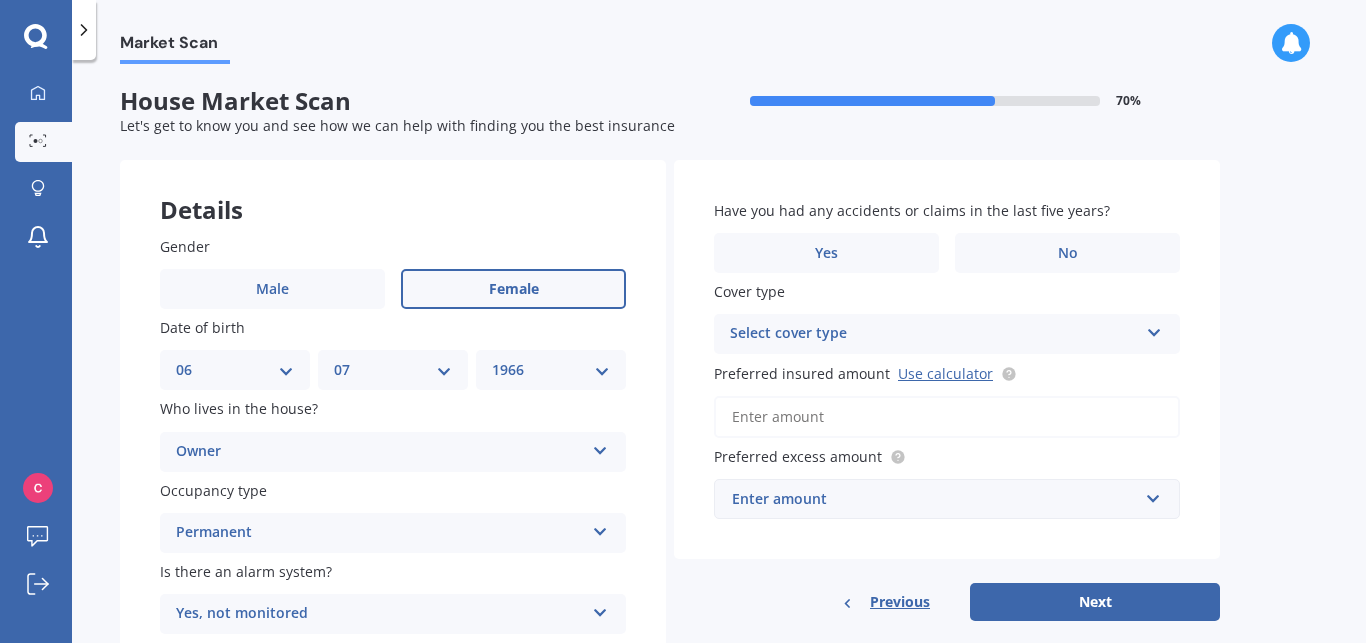 scroll, scrollTop: 0, scrollLeft: 0, axis: both 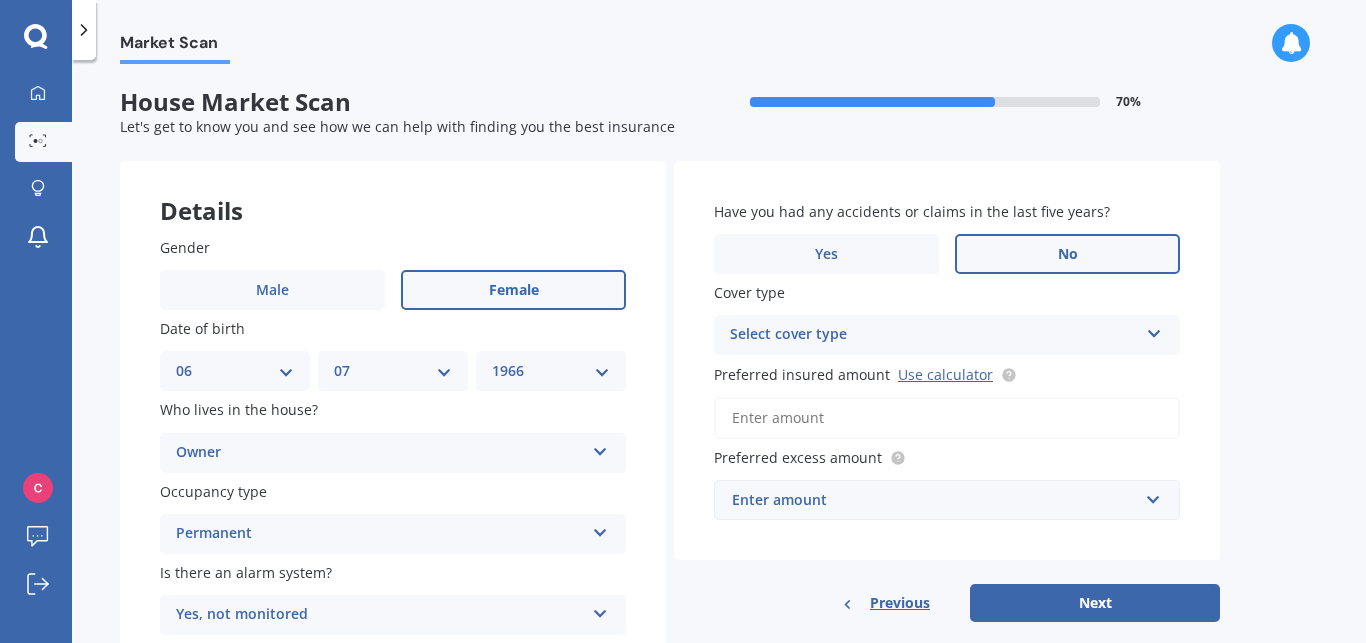 click on "No" at bounding box center (1068, 254) 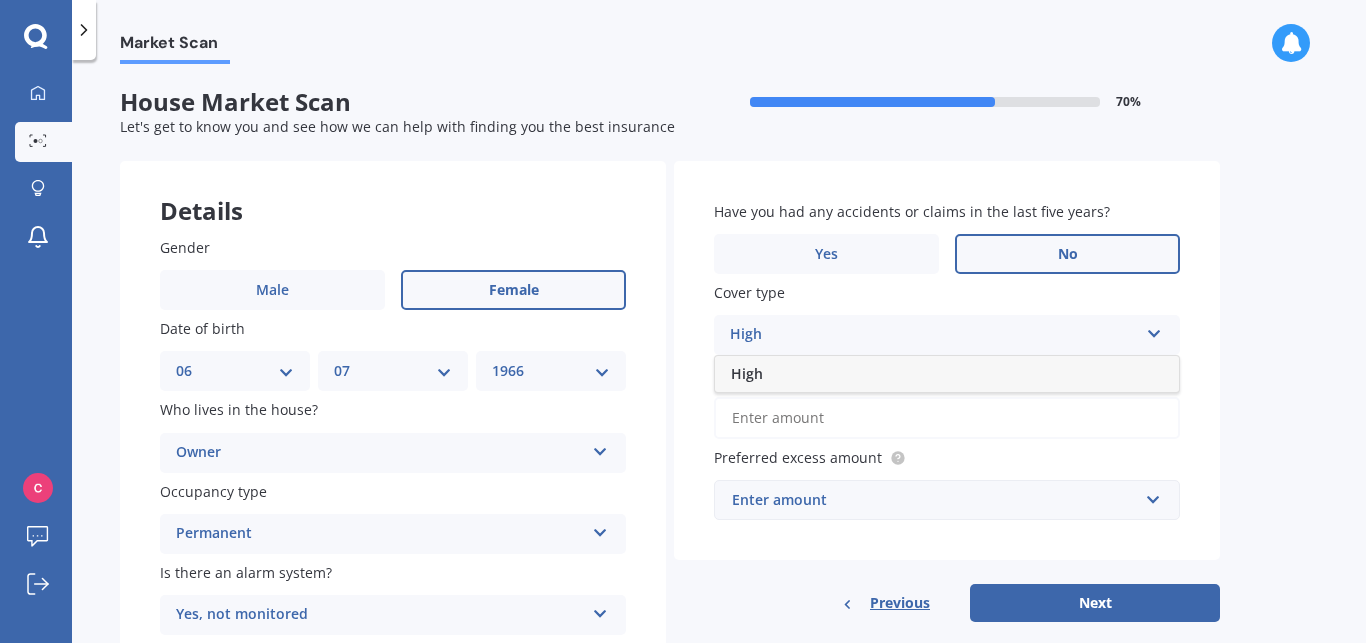 click at bounding box center [1154, 330] 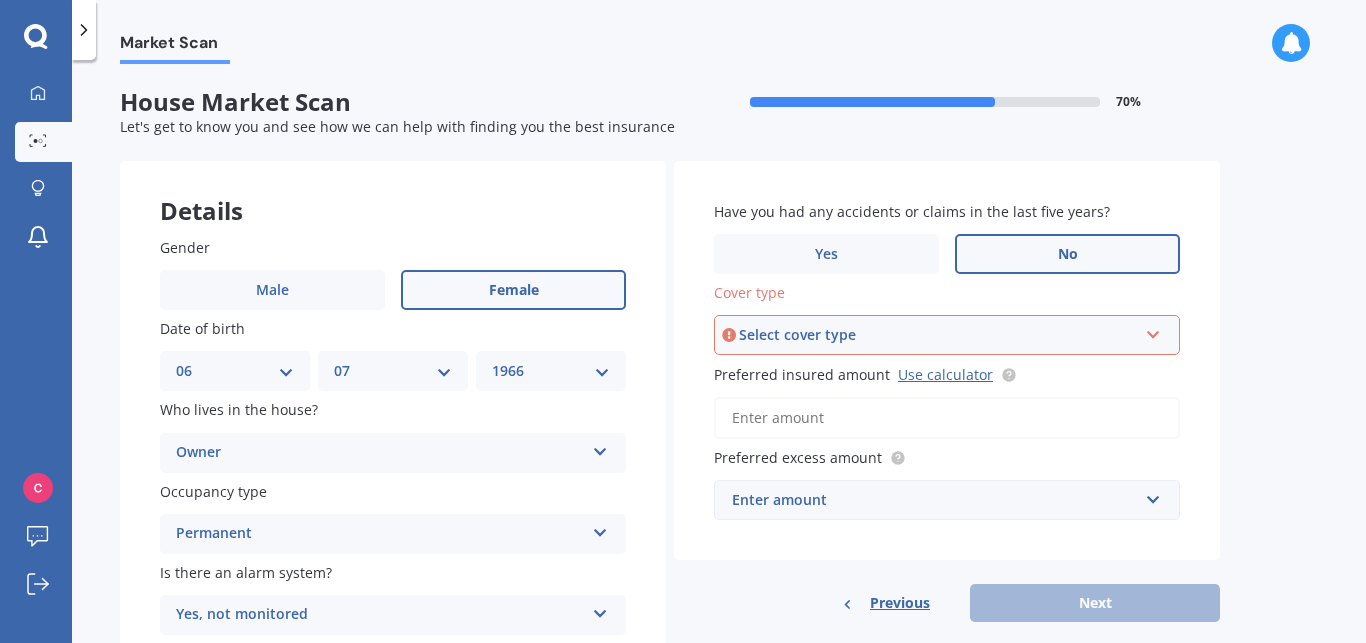 click at bounding box center [1153, 331] 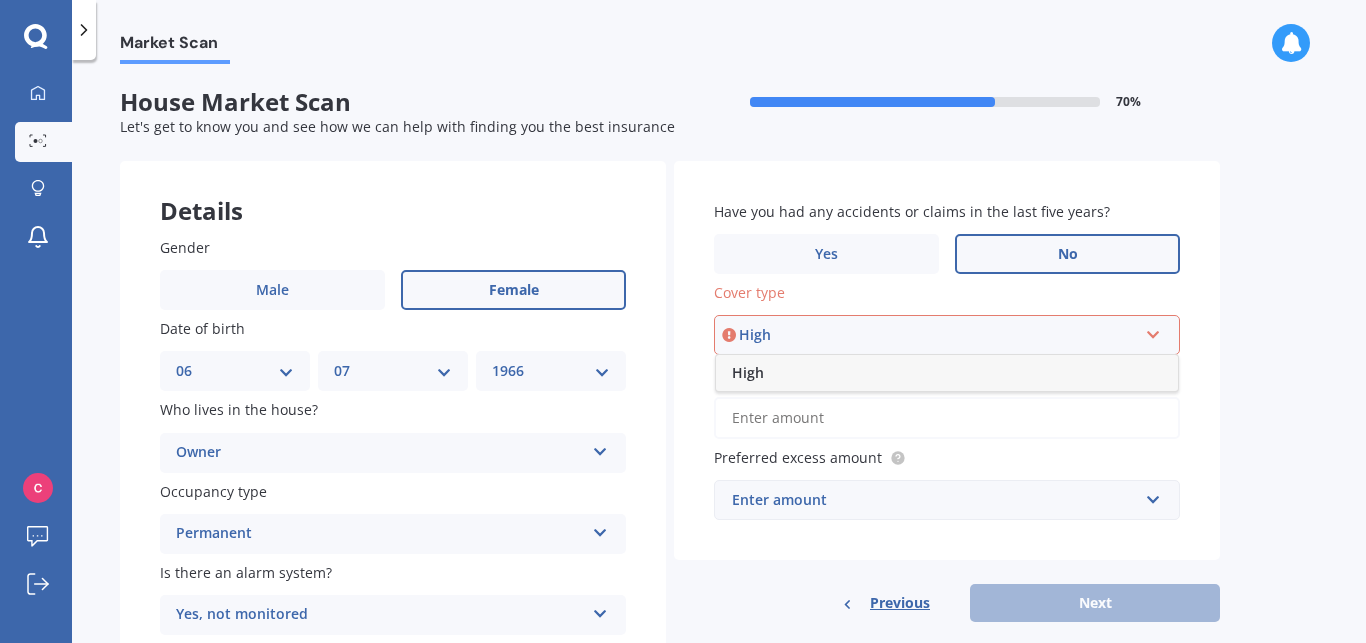 click on "High" at bounding box center [947, 373] 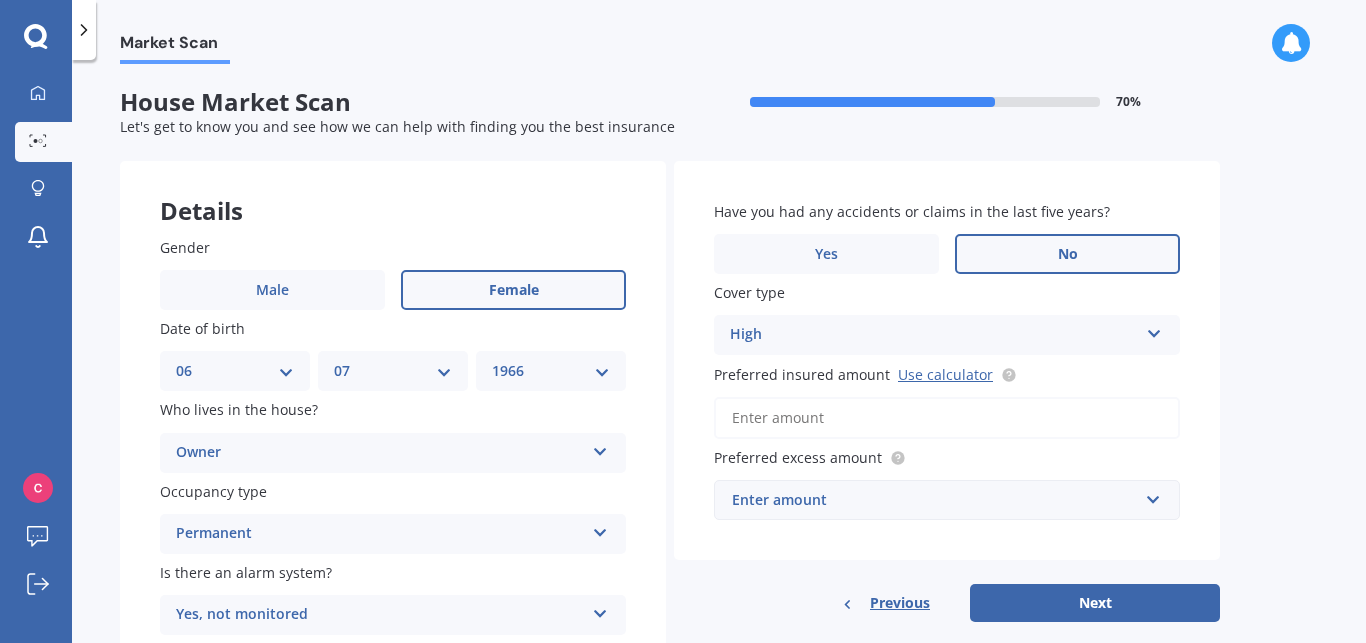 scroll, scrollTop: 152, scrollLeft: 0, axis: vertical 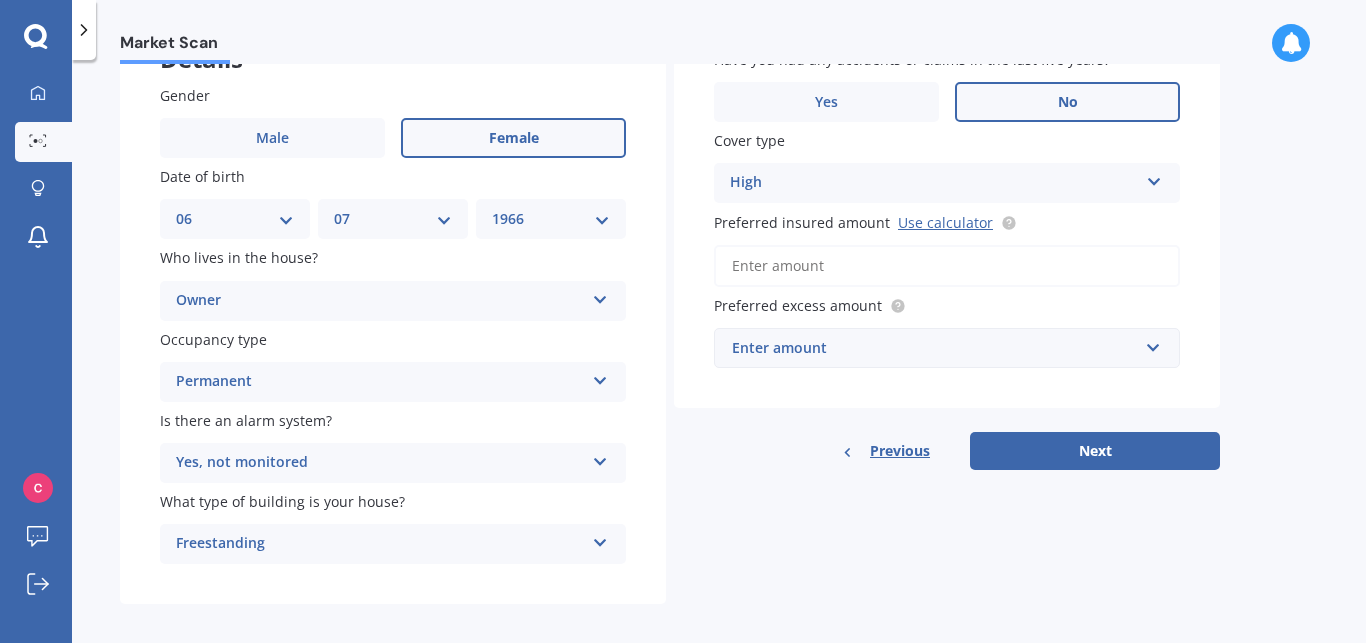click on "Preferred insured amount Use calculator" at bounding box center [947, 266] 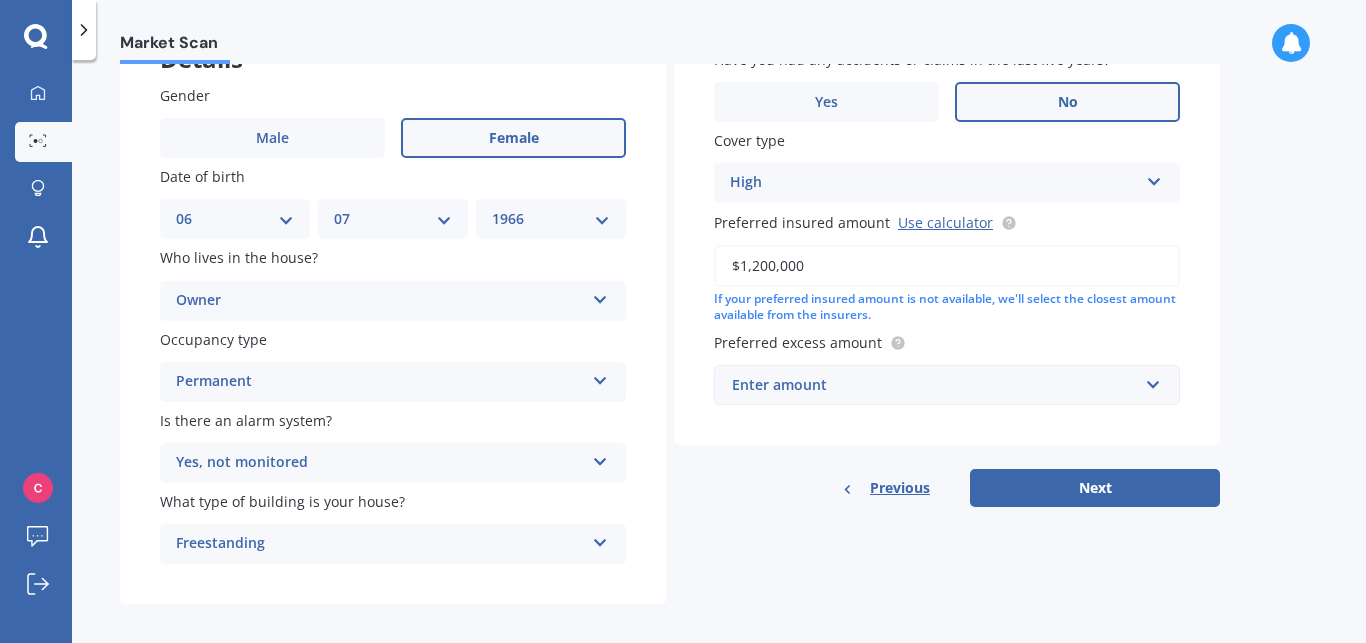 type on "$1,200,000" 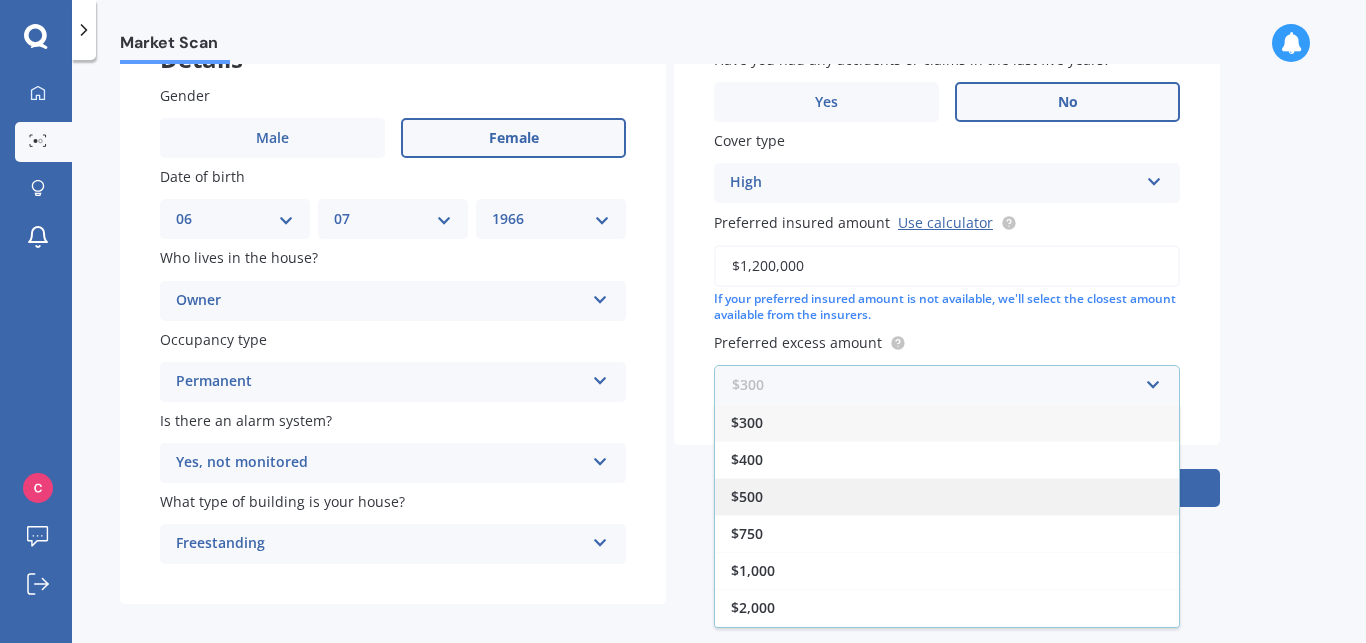 scroll, scrollTop: 36, scrollLeft: 0, axis: vertical 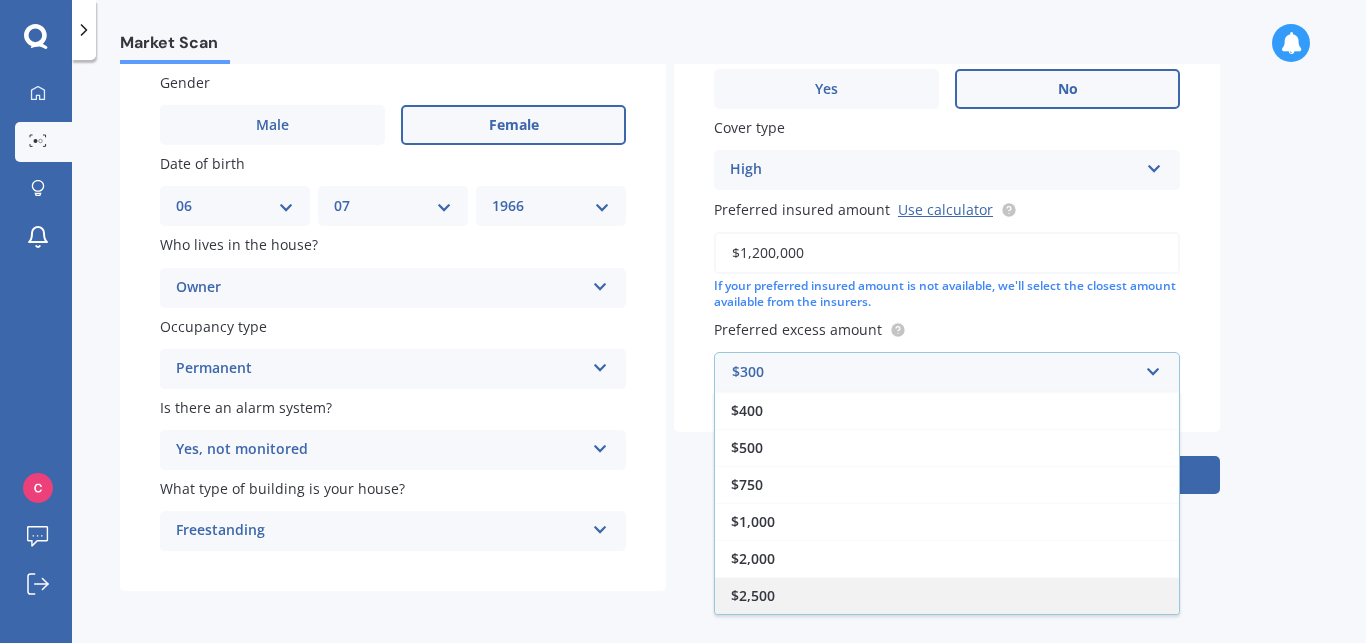 click on "$2,500" at bounding box center [947, 595] 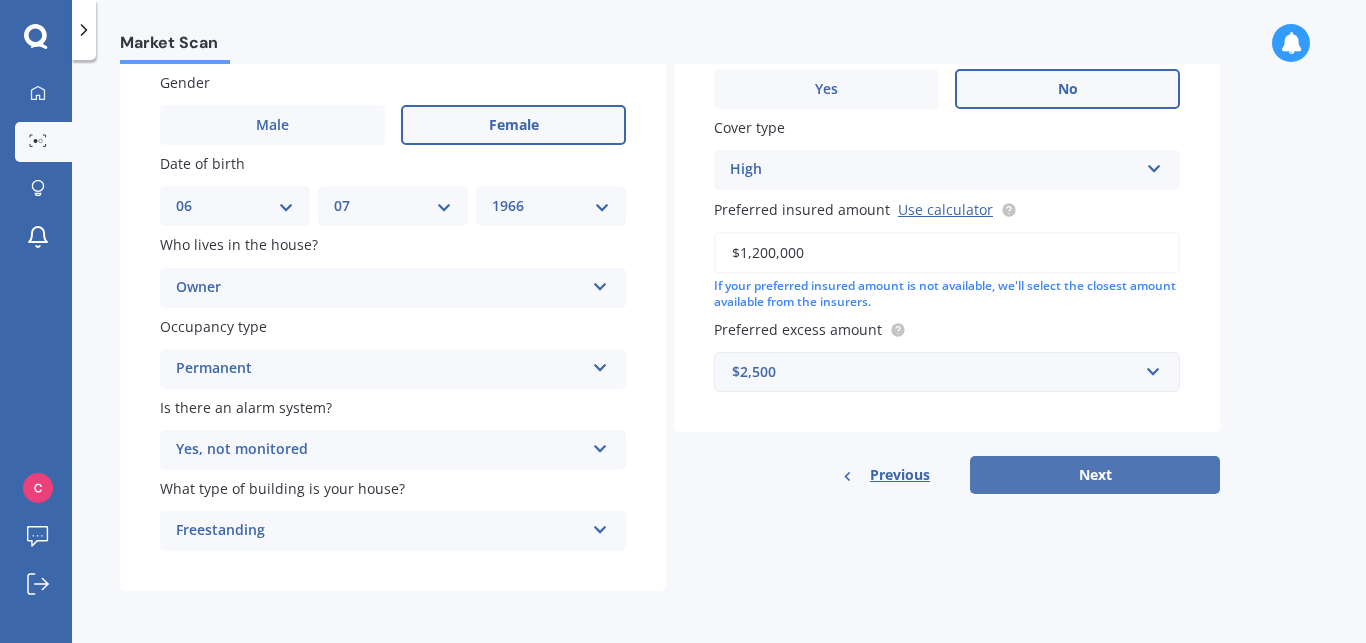 click on "Next" at bounding box center (1095, 475) 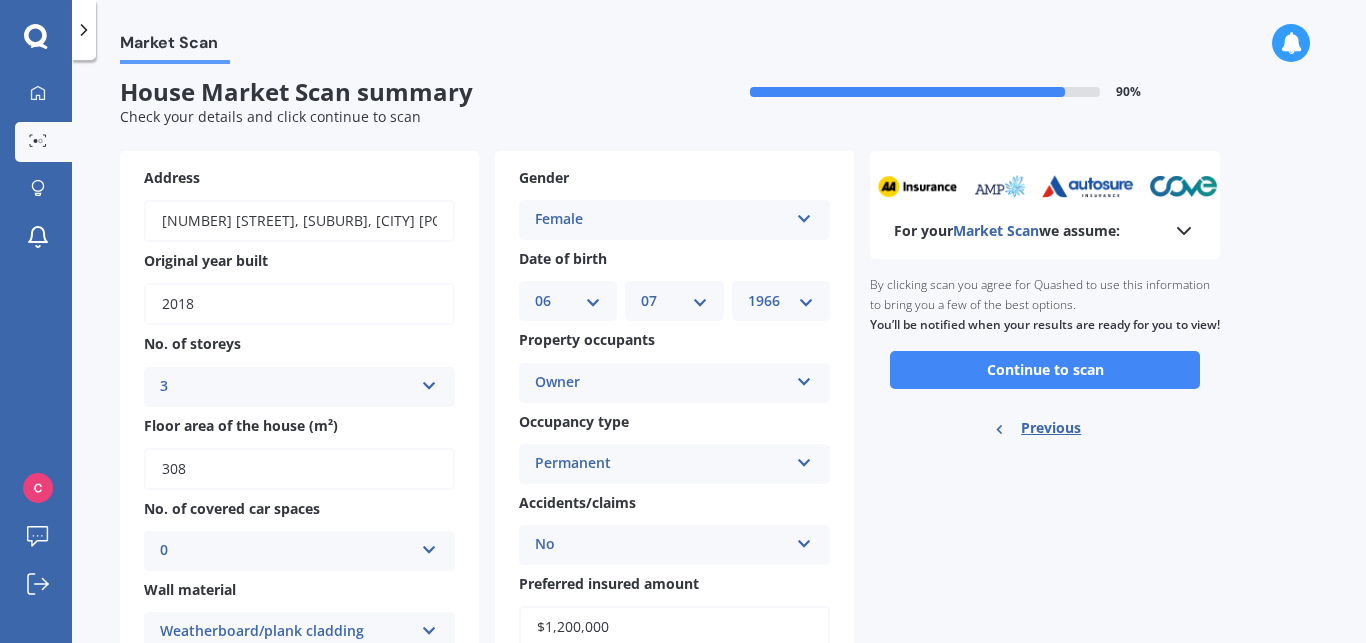 scroll, scrollTop: 0, scrollLeft: 0, axis: both 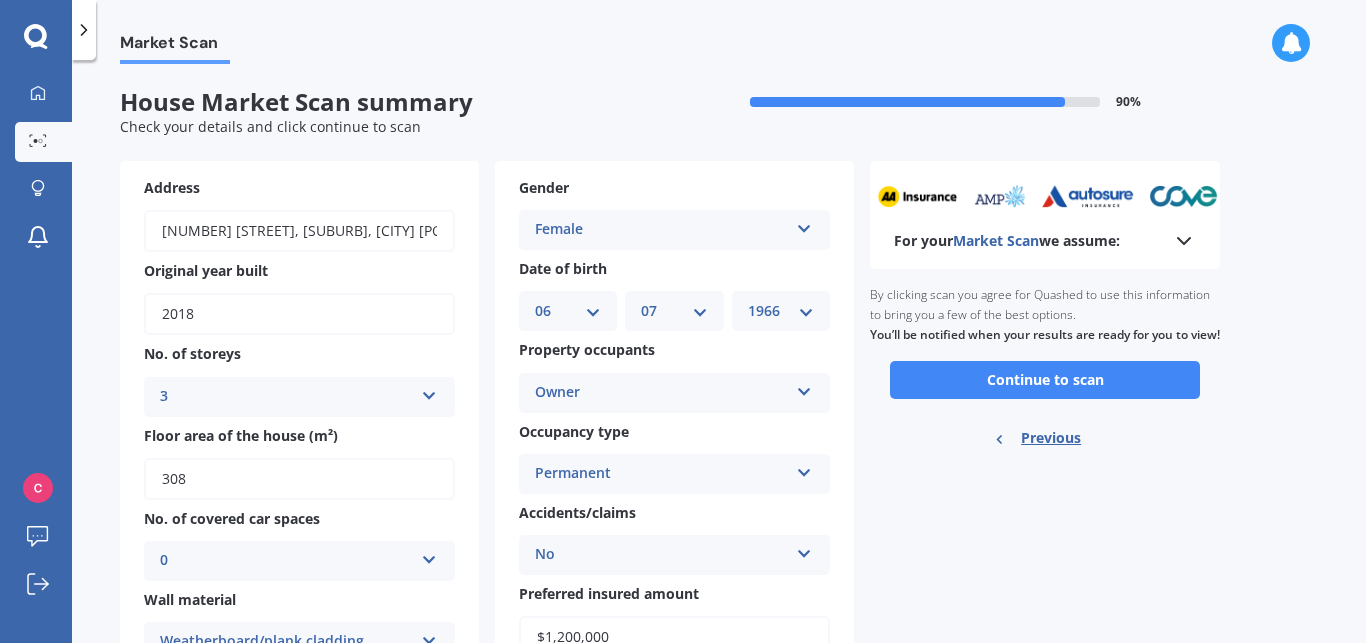 click 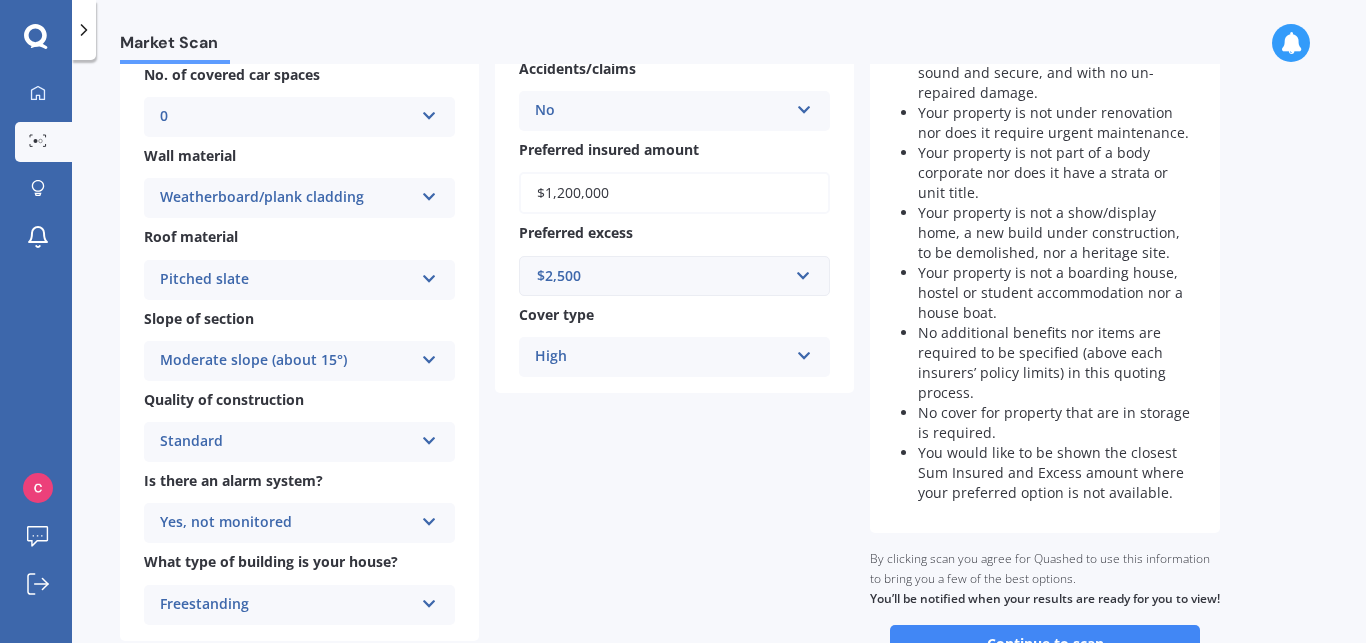scroll, scrollTop: 456, scrollLeft: 0, axis: vertical 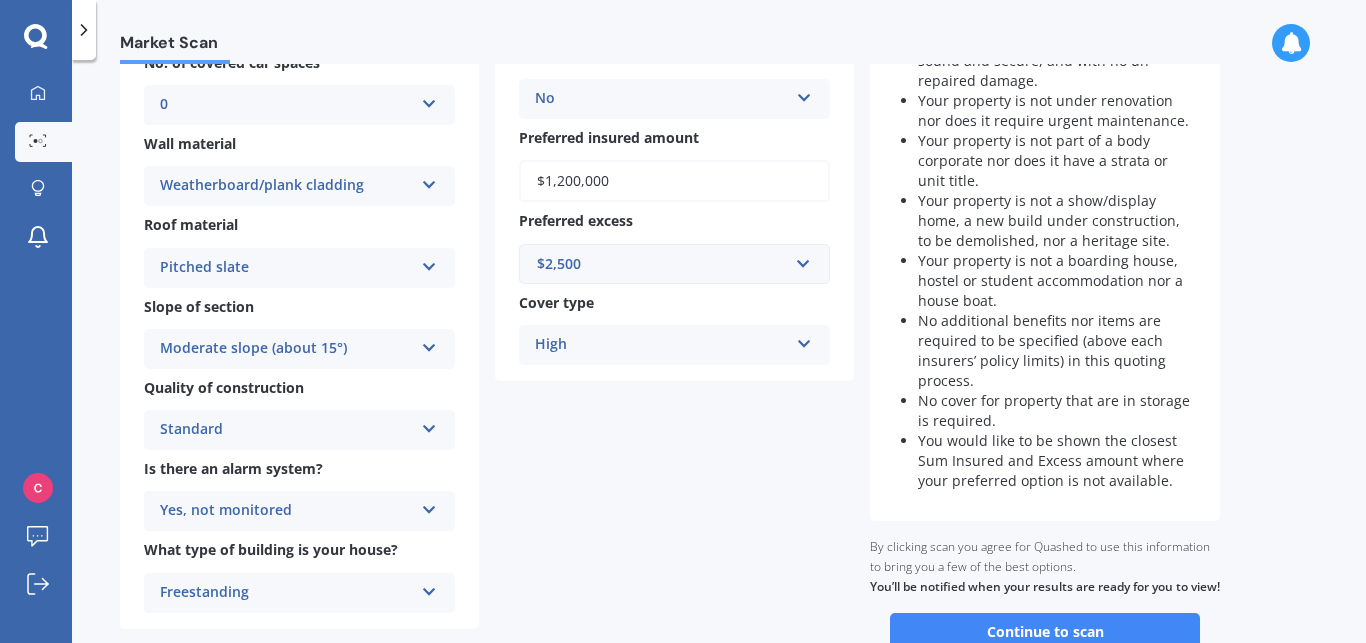 click on "You would like to be shown the closest Sum Insured and Excess amount where your preferred option is not available." at bounding box center (1057, 461) 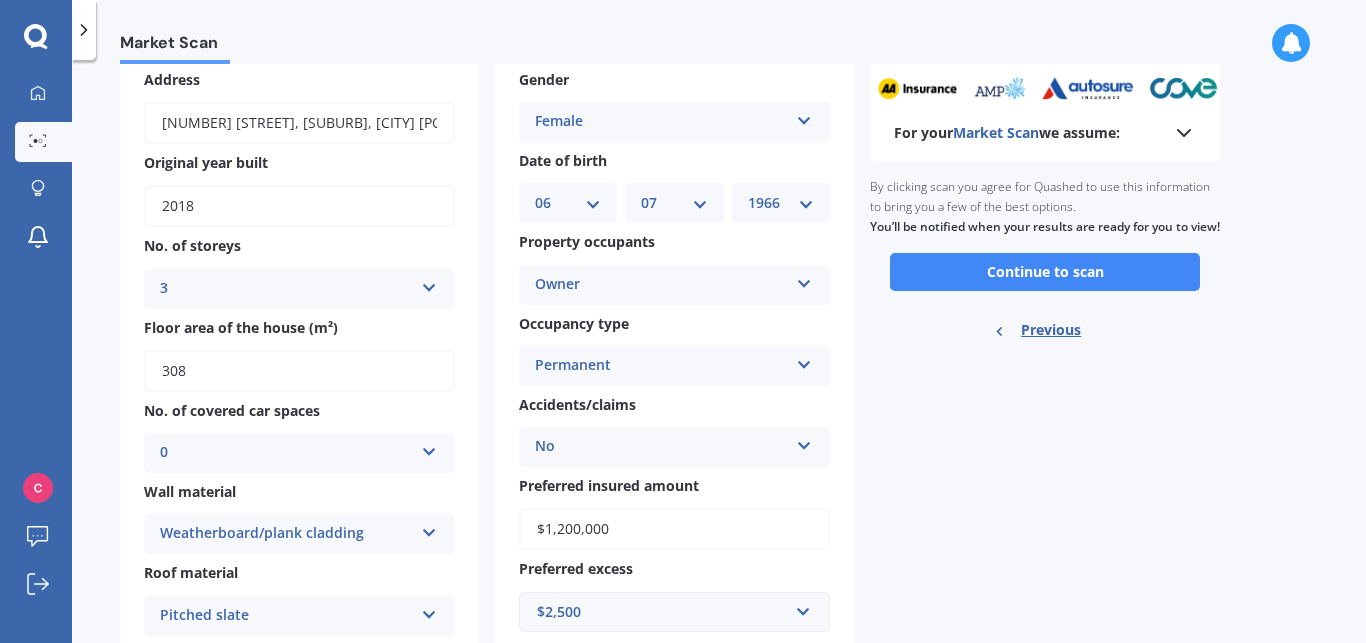 scroll, scrollTop: 0, scrollLeft: 0, axis: both 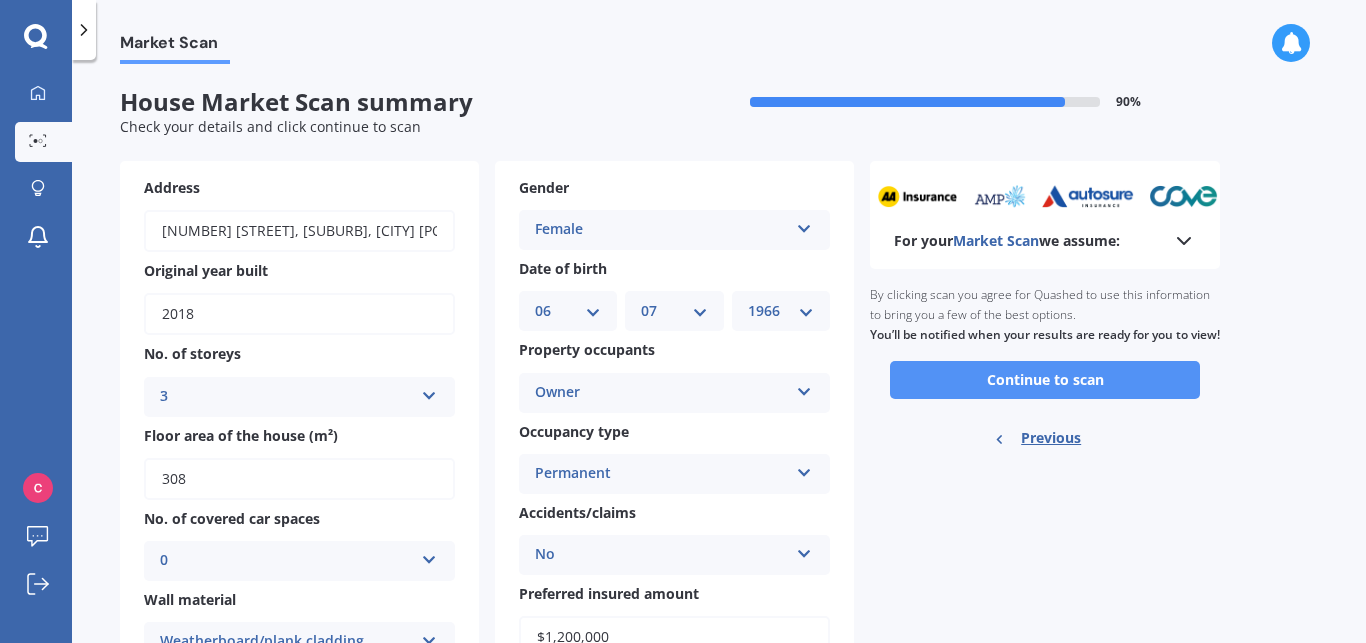 click on "Continue to scan" at bounding box center [1045, 380] 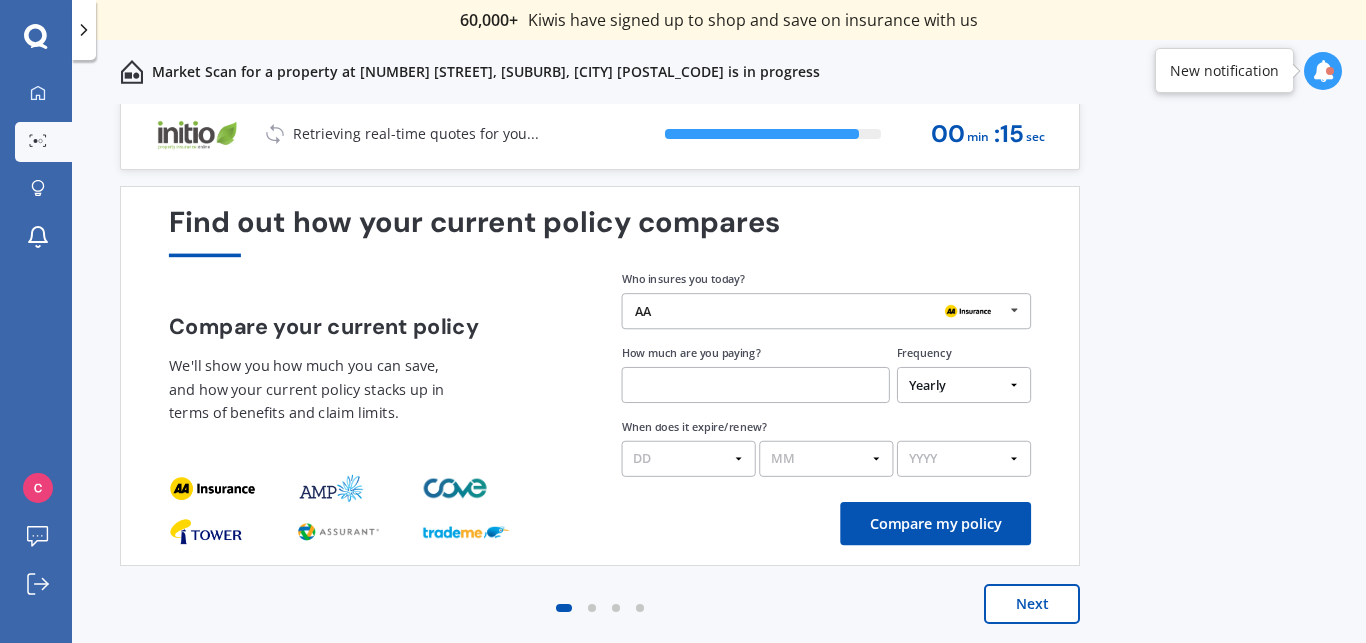 scroll, scrollTop: 7, scrollLeft: 0, axis: vertical 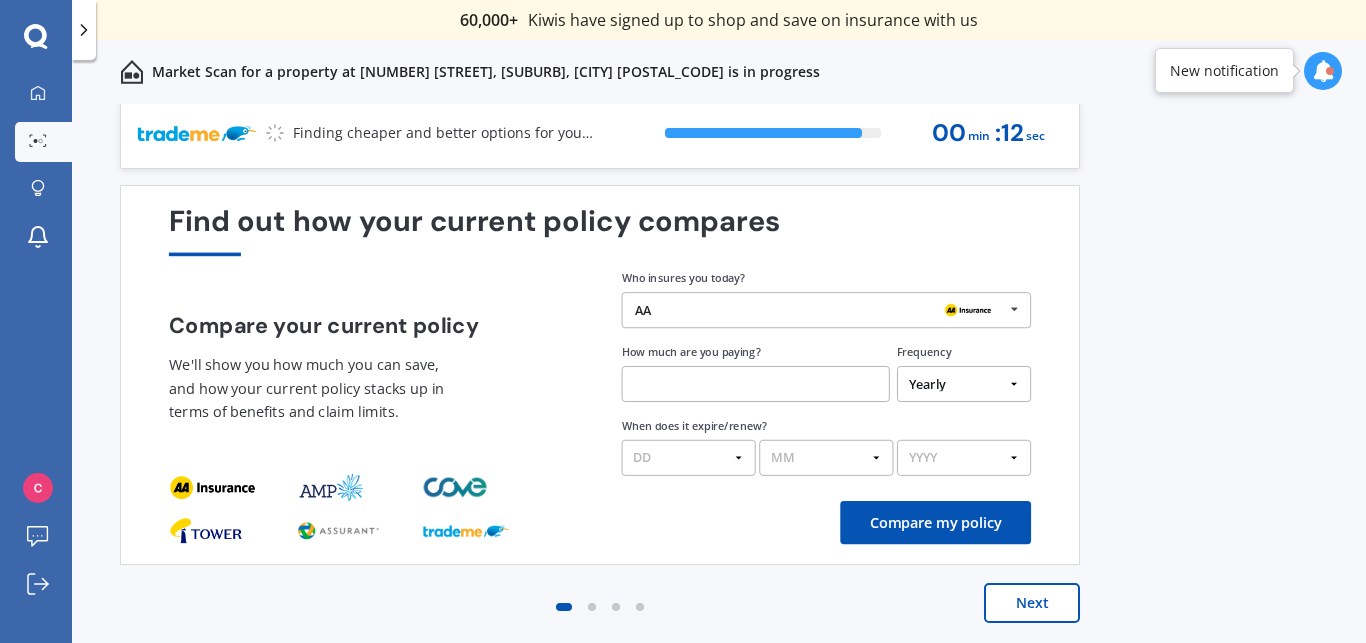 click on "Compare my policy" at bounding box center (935, 522) 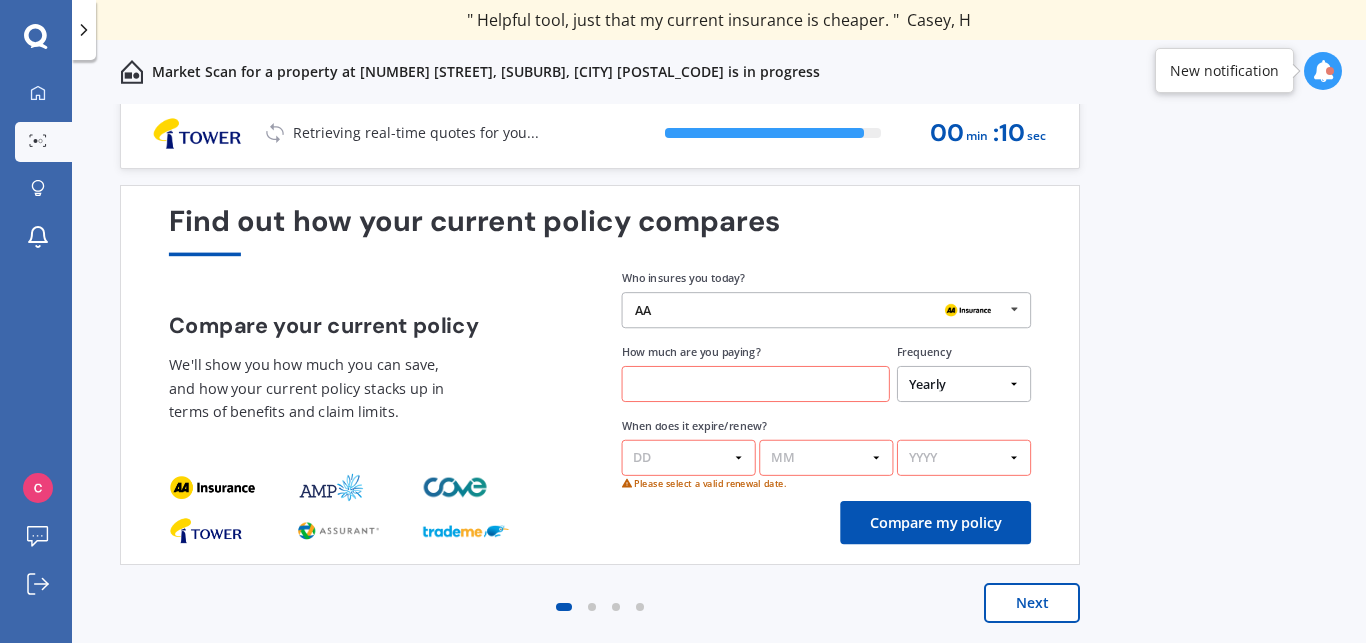 click on "AA" at bounding box center (819, 310) 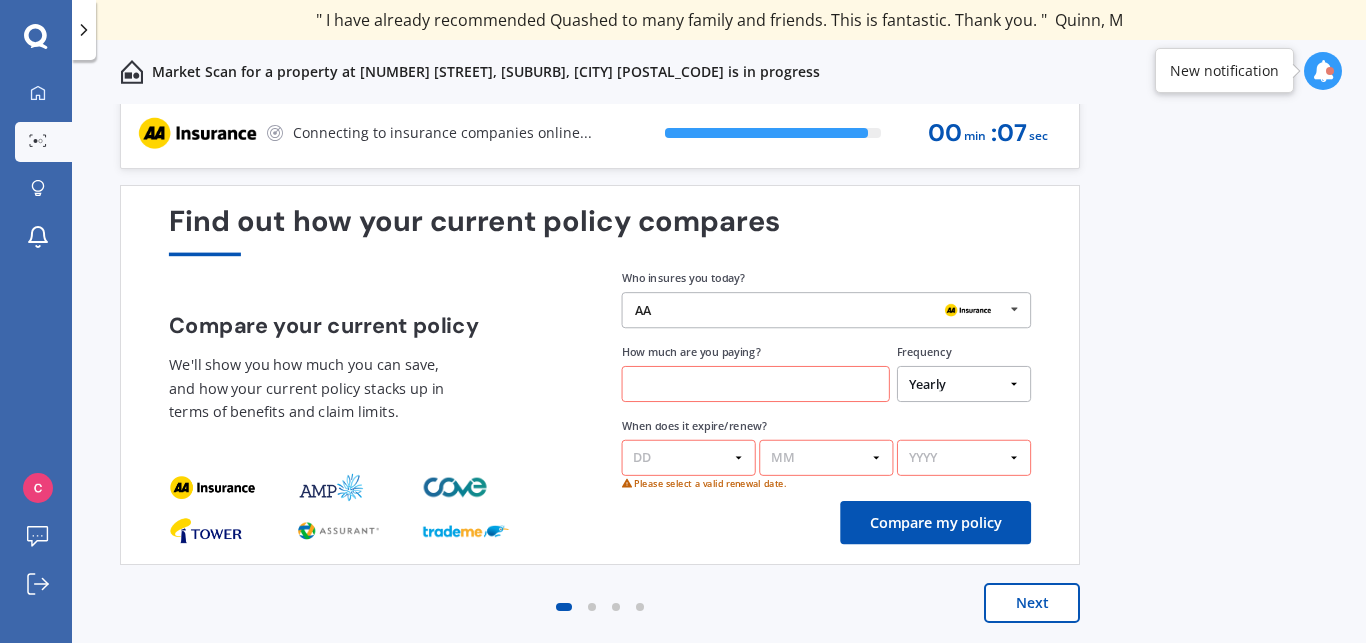 click on "Previous 60,000+ Kiwis have signed up to shop and save on insurance with us " Helpful tool, just that my current insurance is cheaper. " Casey, H " I have already recommended Quashed to many family and friends. This is fantastic. Thank you. " Quinn, M " A very useful tool and is easy to use. Highly recommended! " Yang, Z " Useful tool to check whether our current prices are competitive - which they are. " Kate, G " My current car insurance was half of the cheapest quoted here, so I'll stick with them. " Hayley, N " Gave exactly the same results. " Phillip, S " It's pretty accurate. Good service. " Mala, P " That was very helpful as it provided all the details required to make the necessary decision. " Tony, I " I've already recommended to a number of people. " Vanessa, J " Good to know my existing cover is so good! " Sheridan, J " Excellent site! I saved $300 off my existing policy. " Lian, G " Great stuff team! first time using it, and it was very clear and concise. " Lewis, B   Next 94 % 00 min :  07 sec" at bounding box center [719, 395] 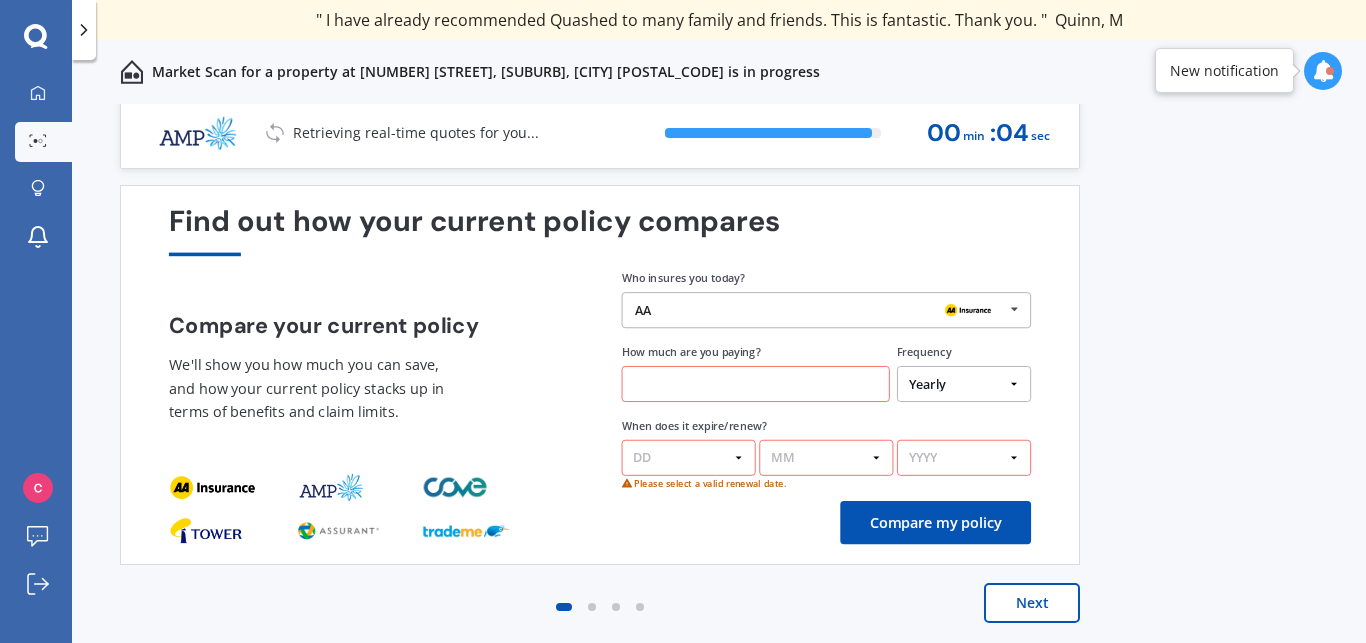 click on "AA" at bounding box center (819, 310) 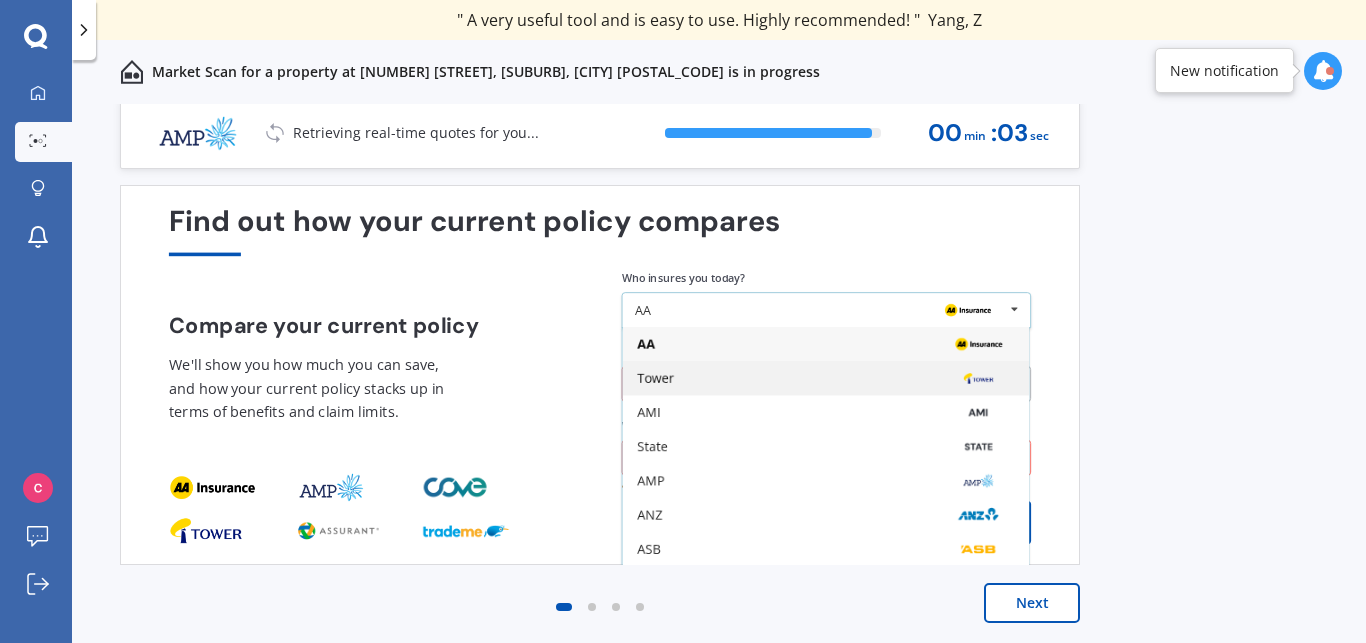 click on "Tower" at bounding box center [826, 379] 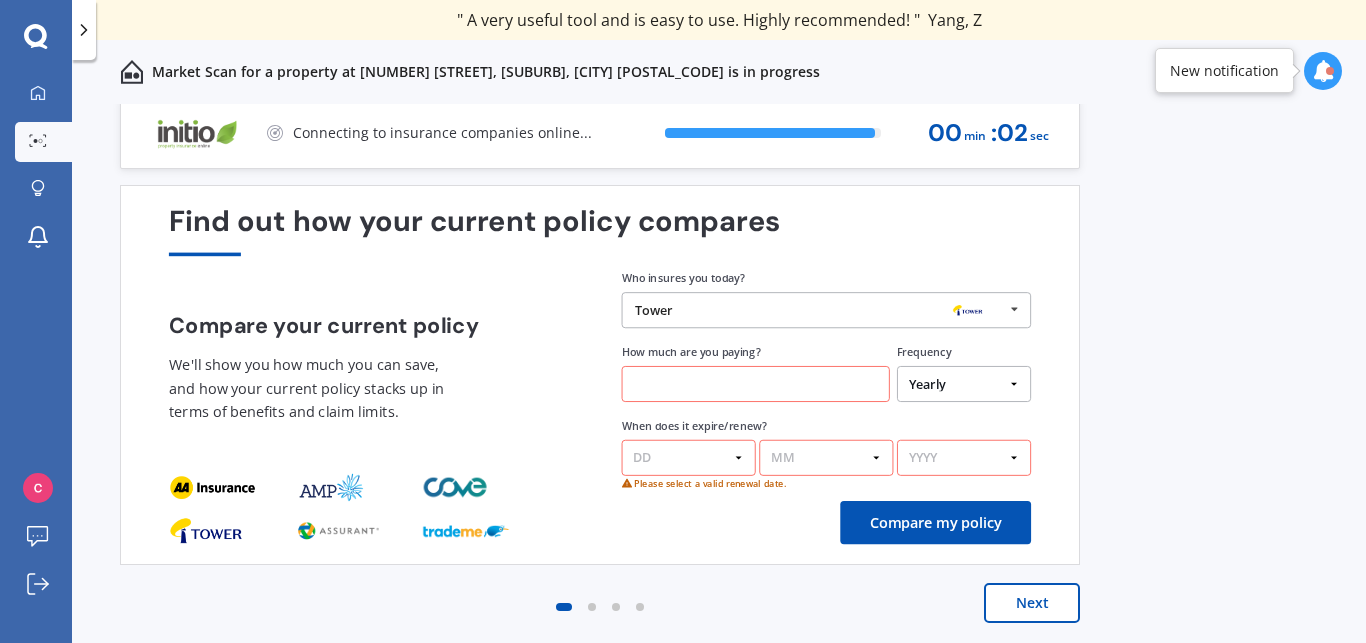 click at bounding box center [756, 384] 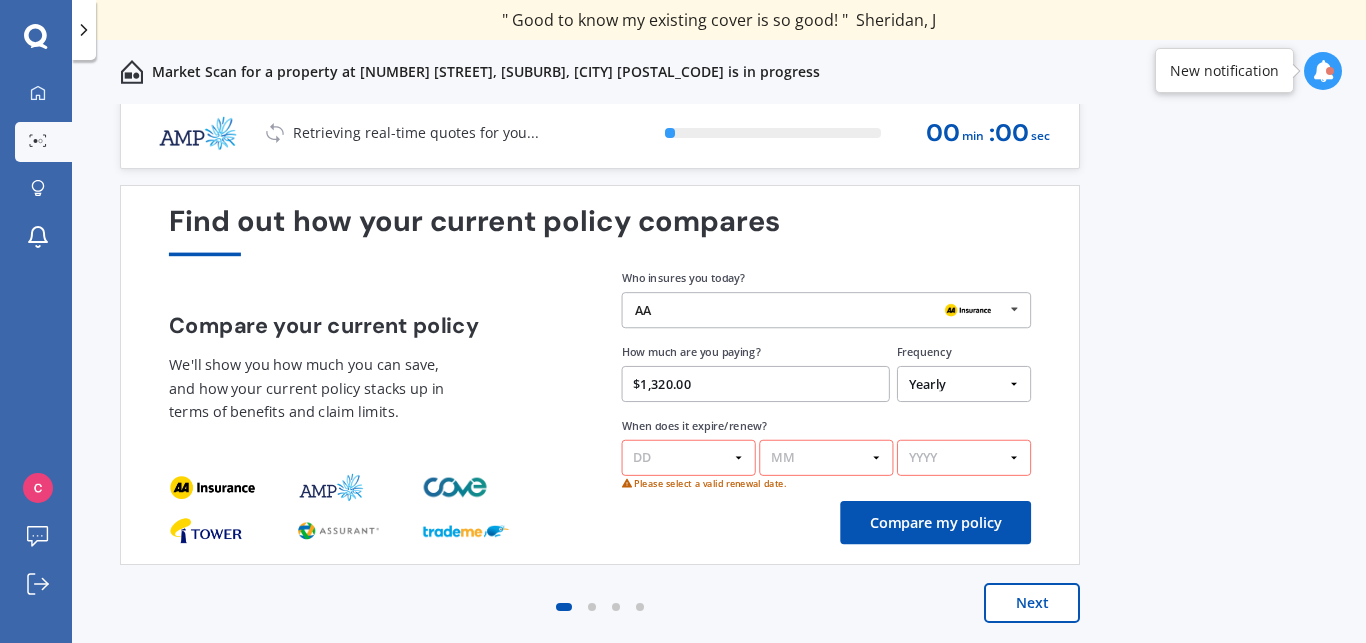 type on "$1,320.00" 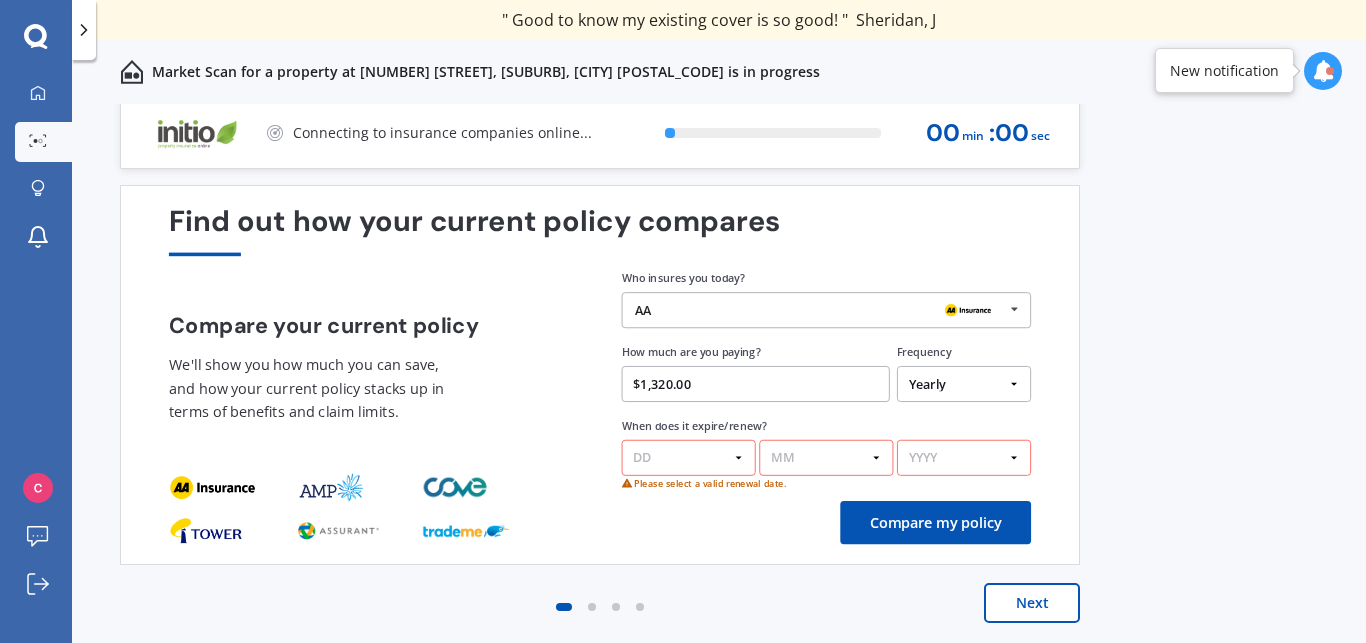 select on "09" 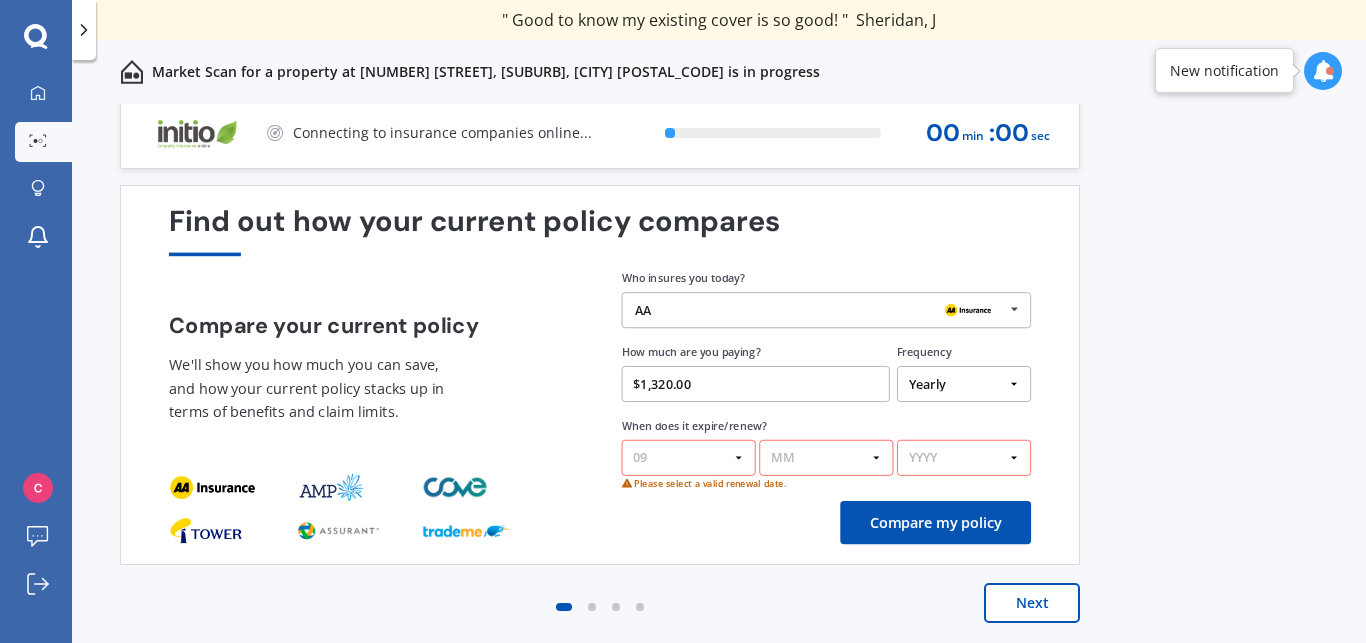 click on "09" at bounding box center [0, 0] 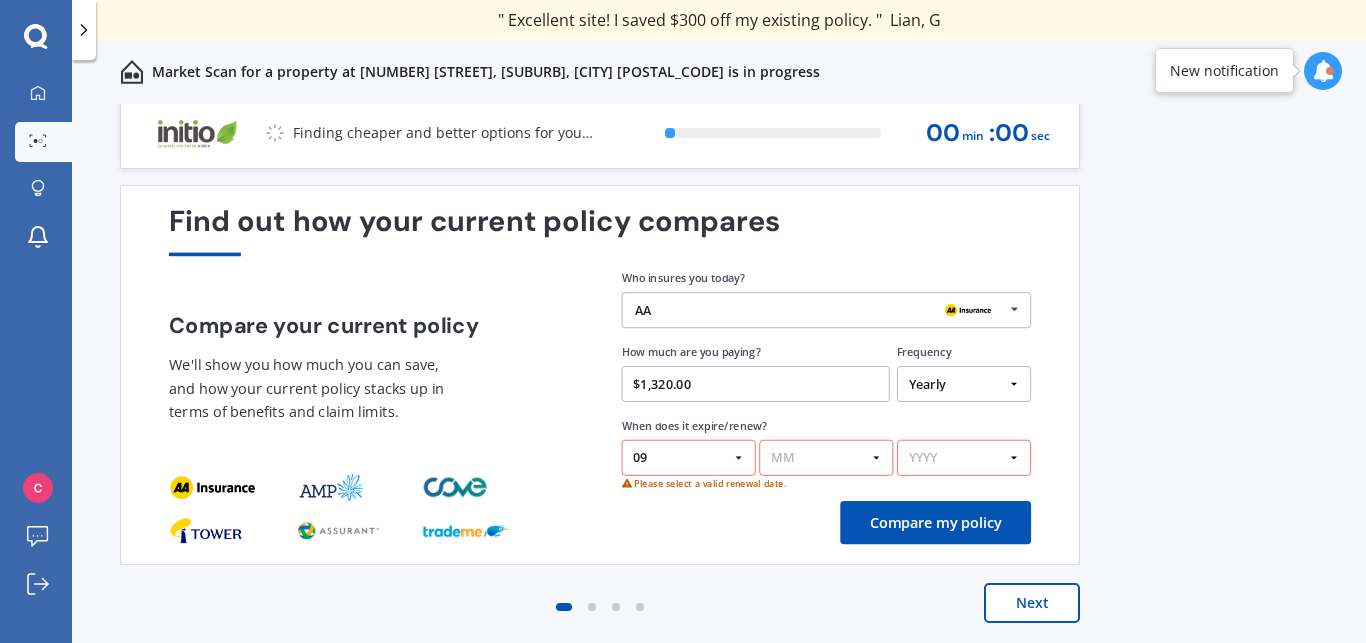 click on "MM 01 02 03 04 05 06 07 08 09 10 11 12" at bounding box center [826, 458] 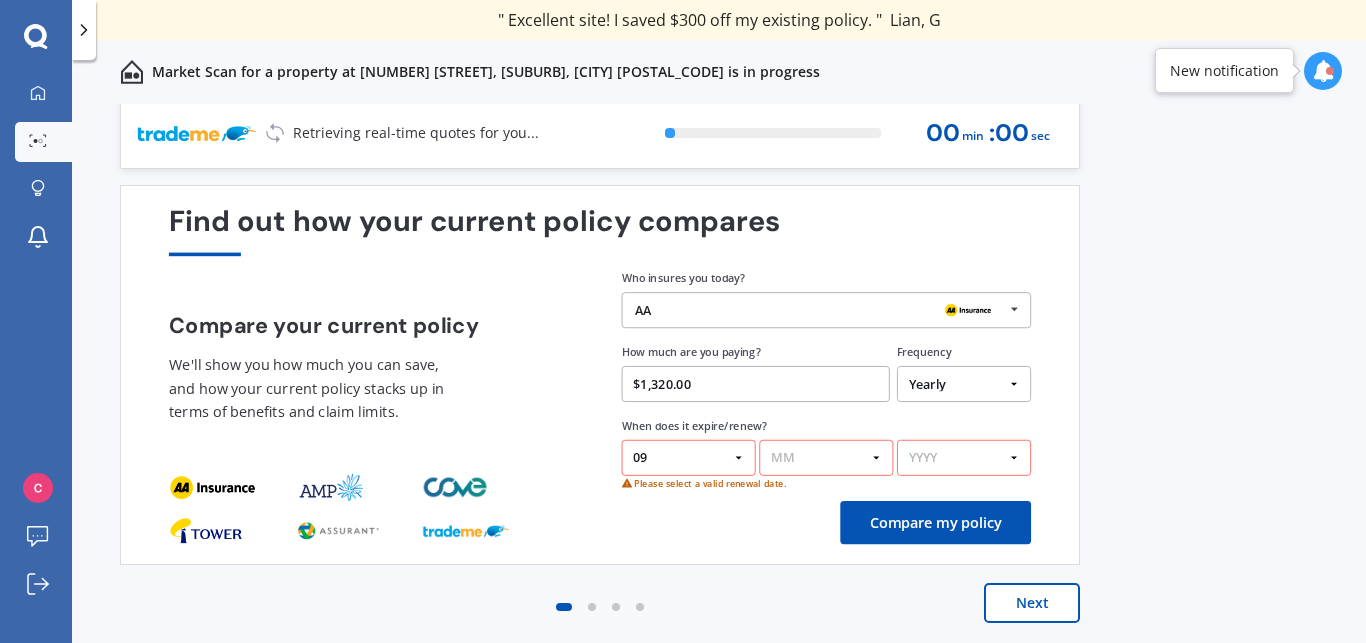 select on "09" 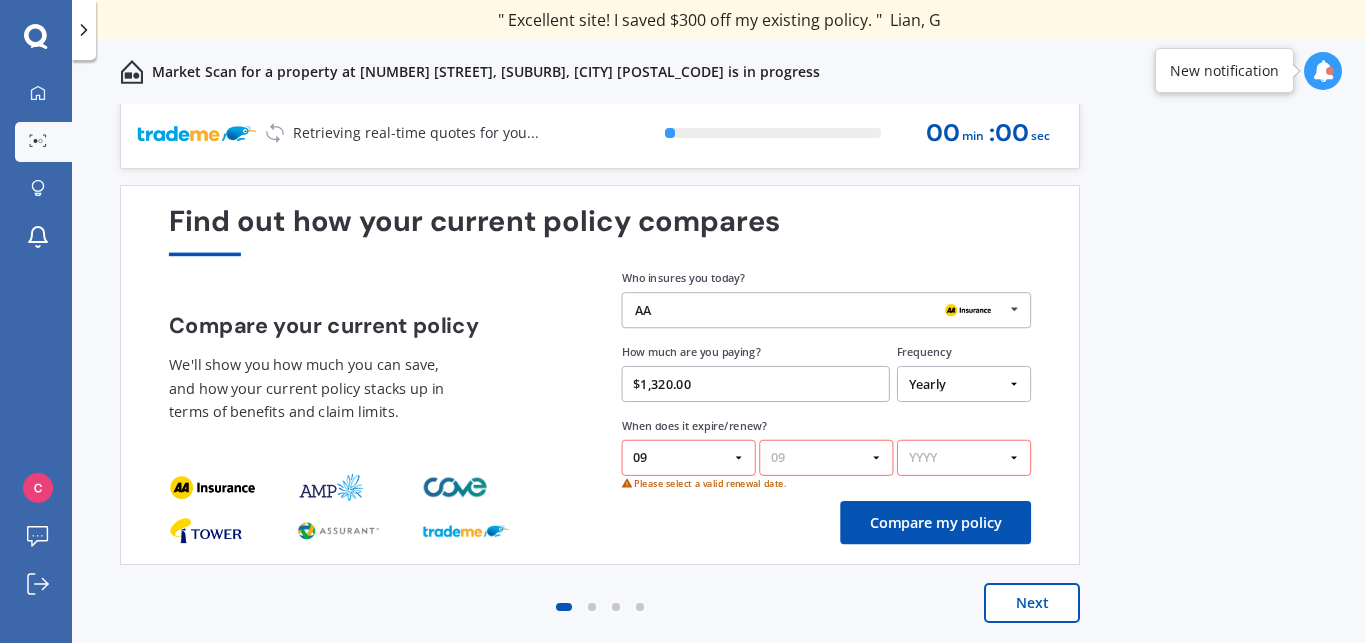 click on "09" at bounding box center (0, 0) 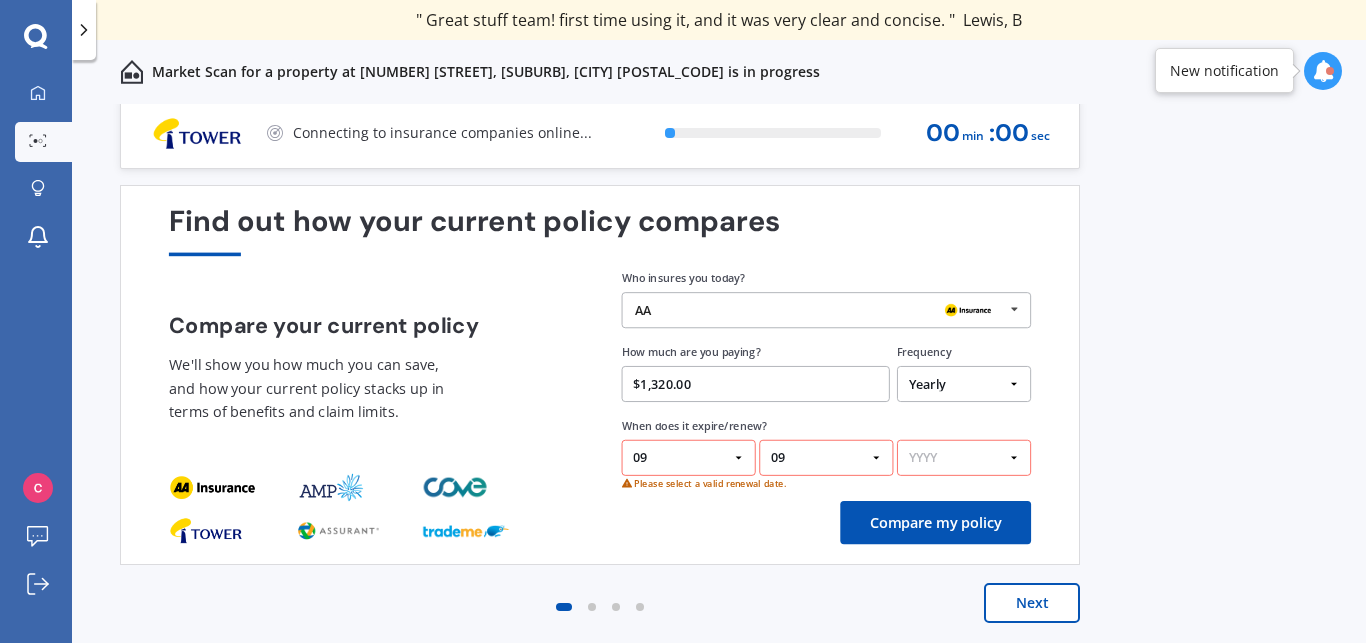 click on "YYYY 2026 2025 2024" at bounding box center [964, 458] 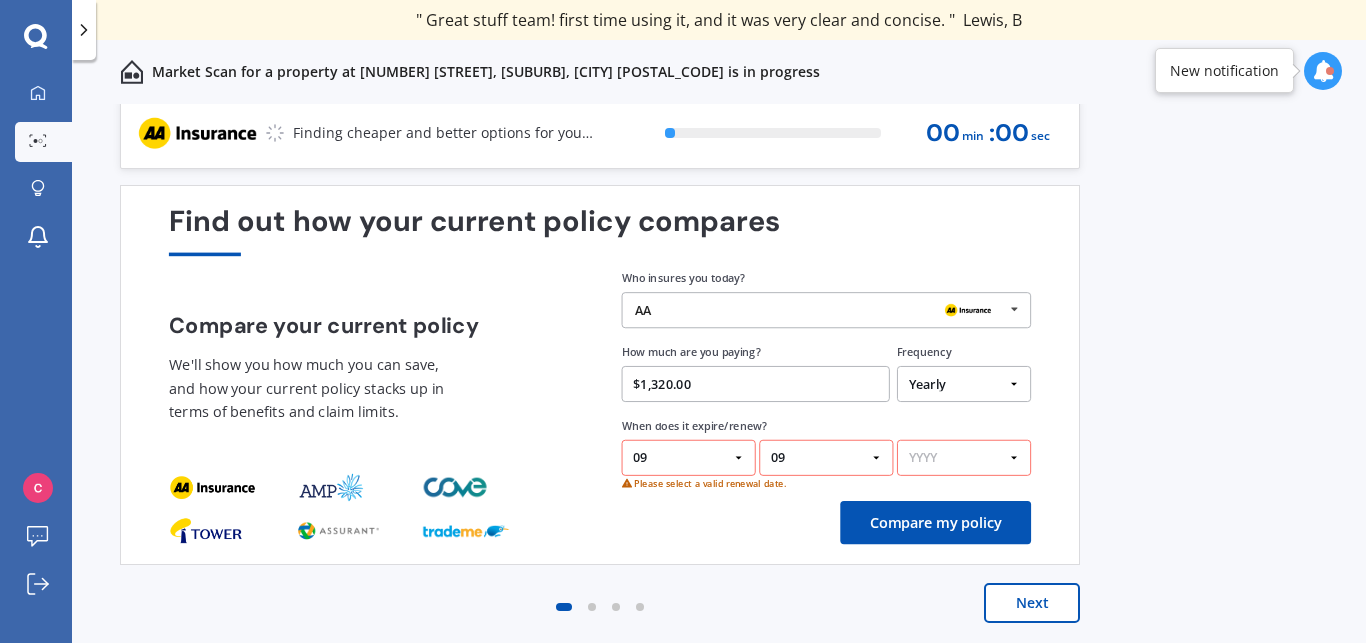 select on "2025" 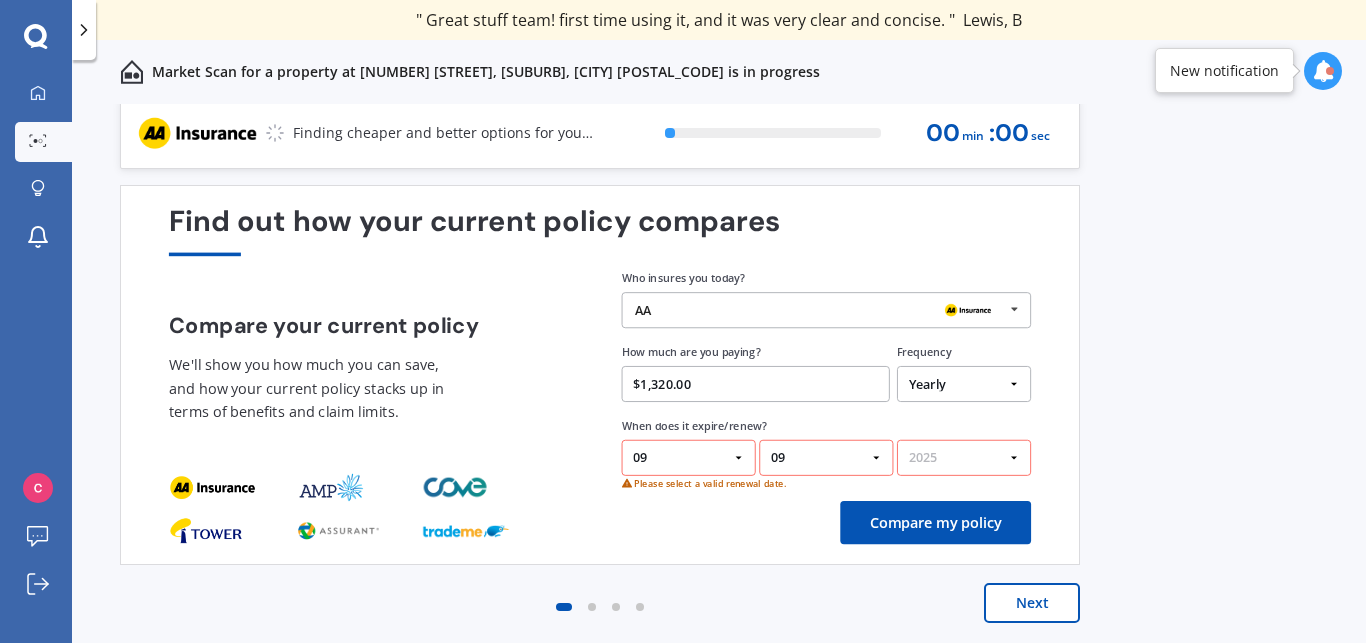 click on "2025" at bounding box center (0, 0) 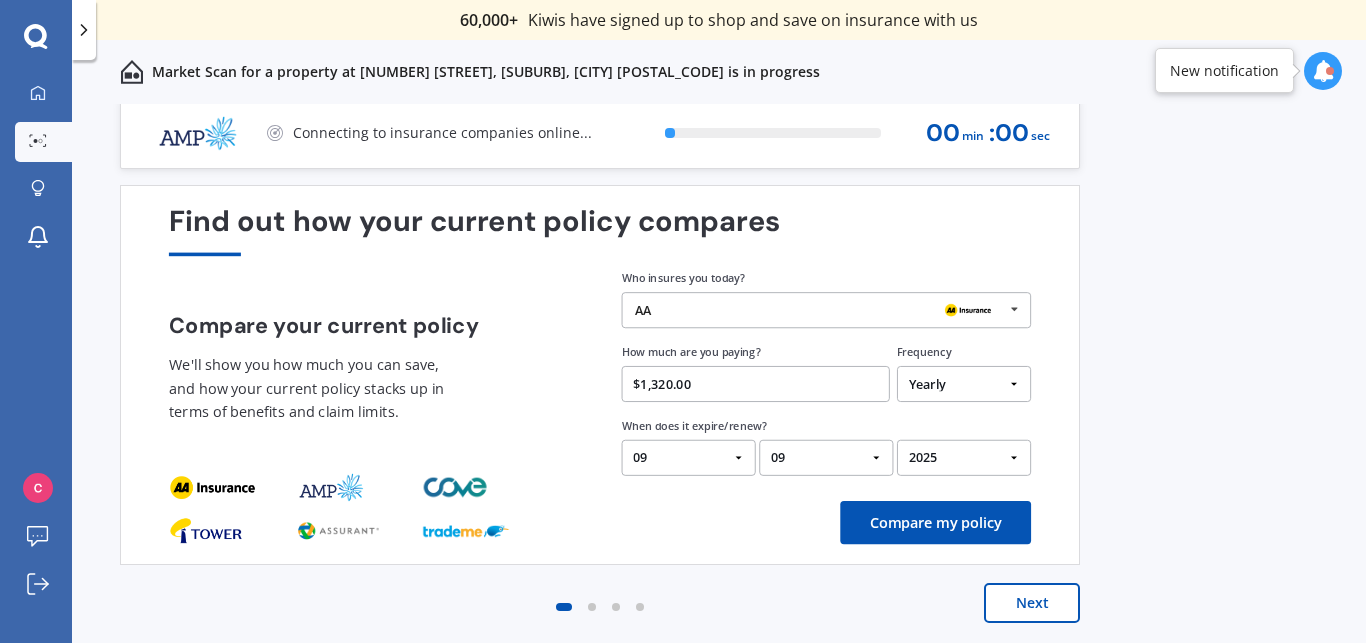 click on "Compare my policy" at bounding box center (935, 522) 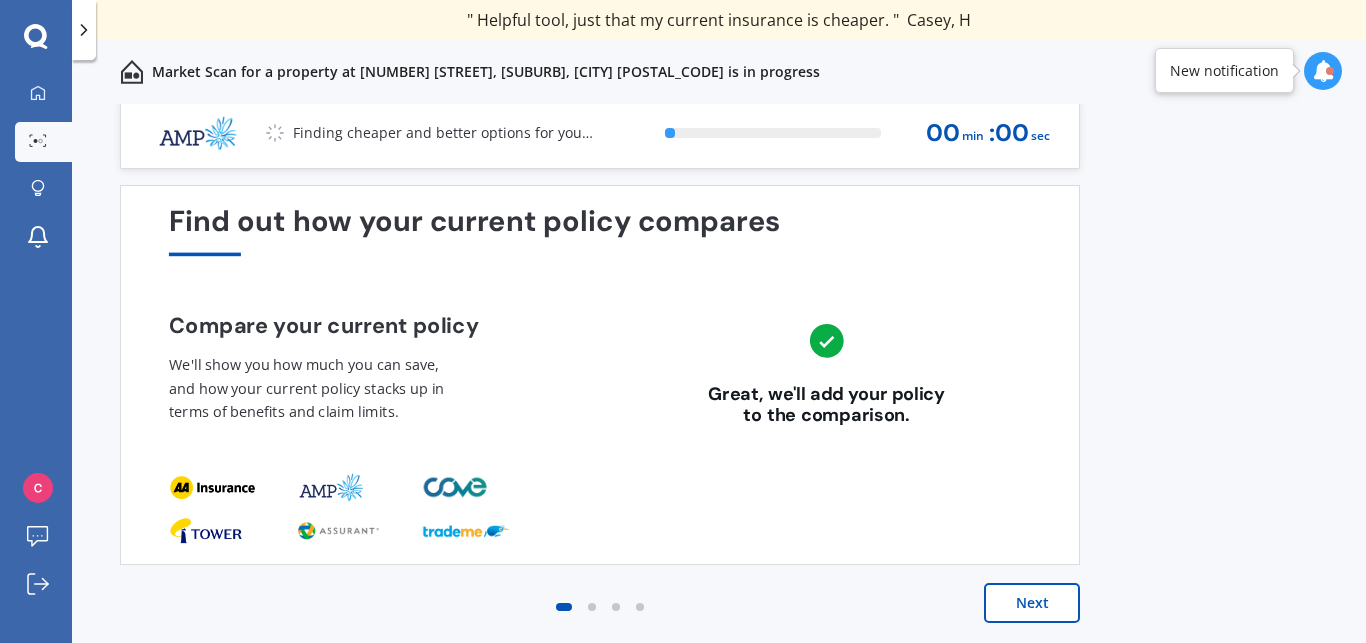 click on "Next" at bounding box center [1032, 603] 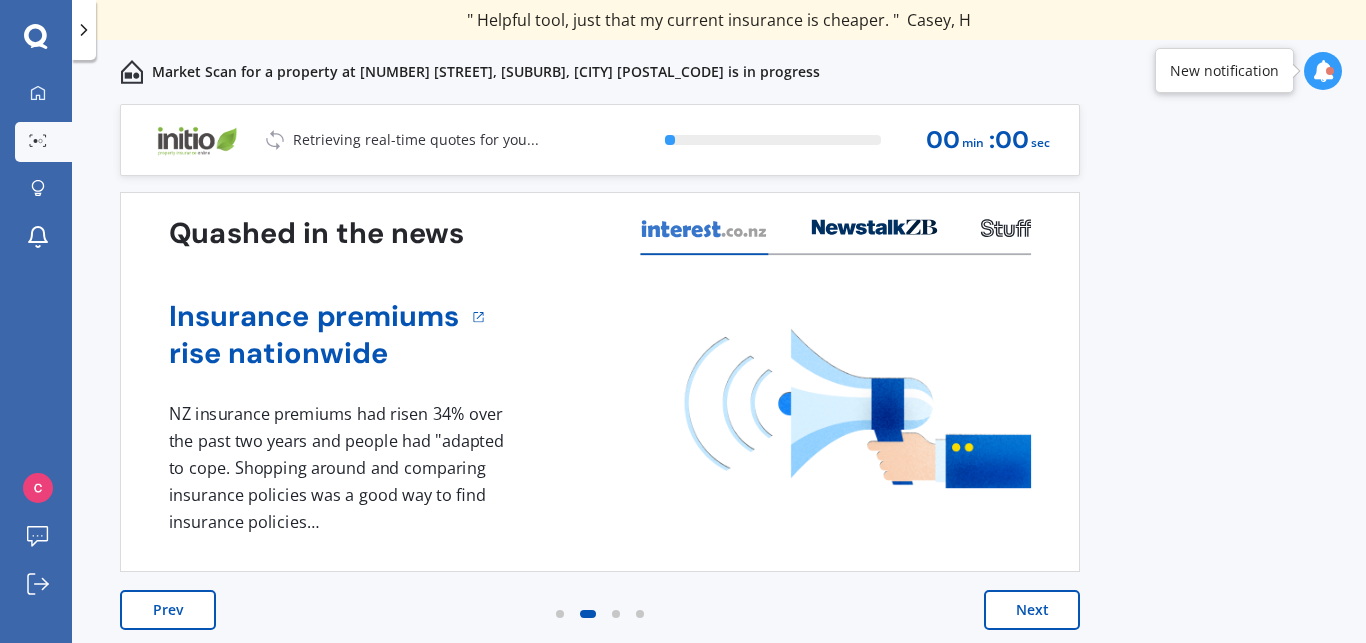 scroll, scrollTop: 7, scrollLeft: 0, axis: vertical 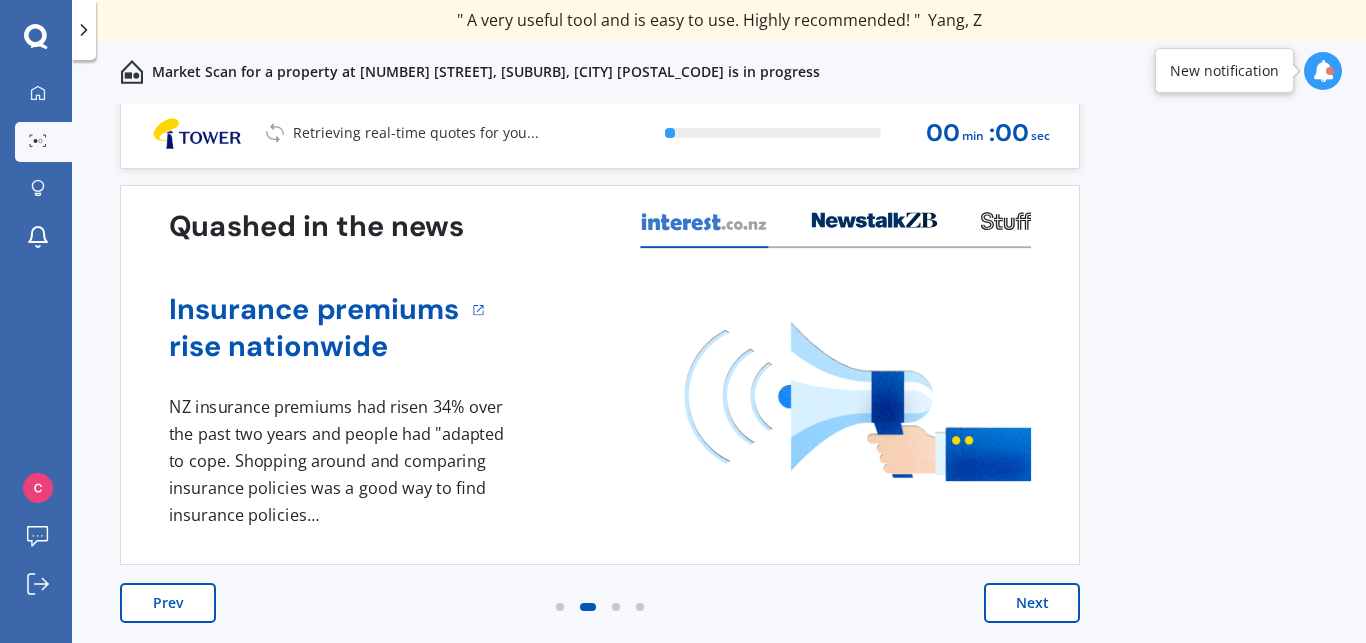 click on "Next" at bounding box center (1032, 603) 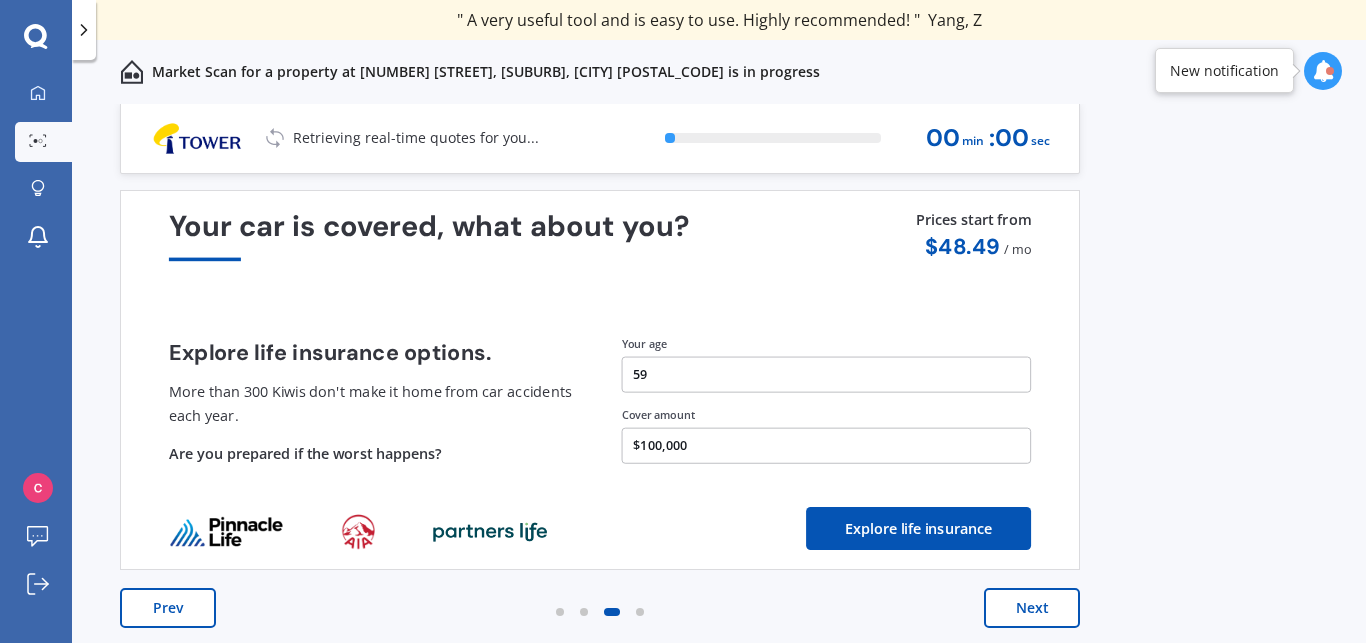 scroll, scrollTop: 0, scrollLeft: 0, axis: both 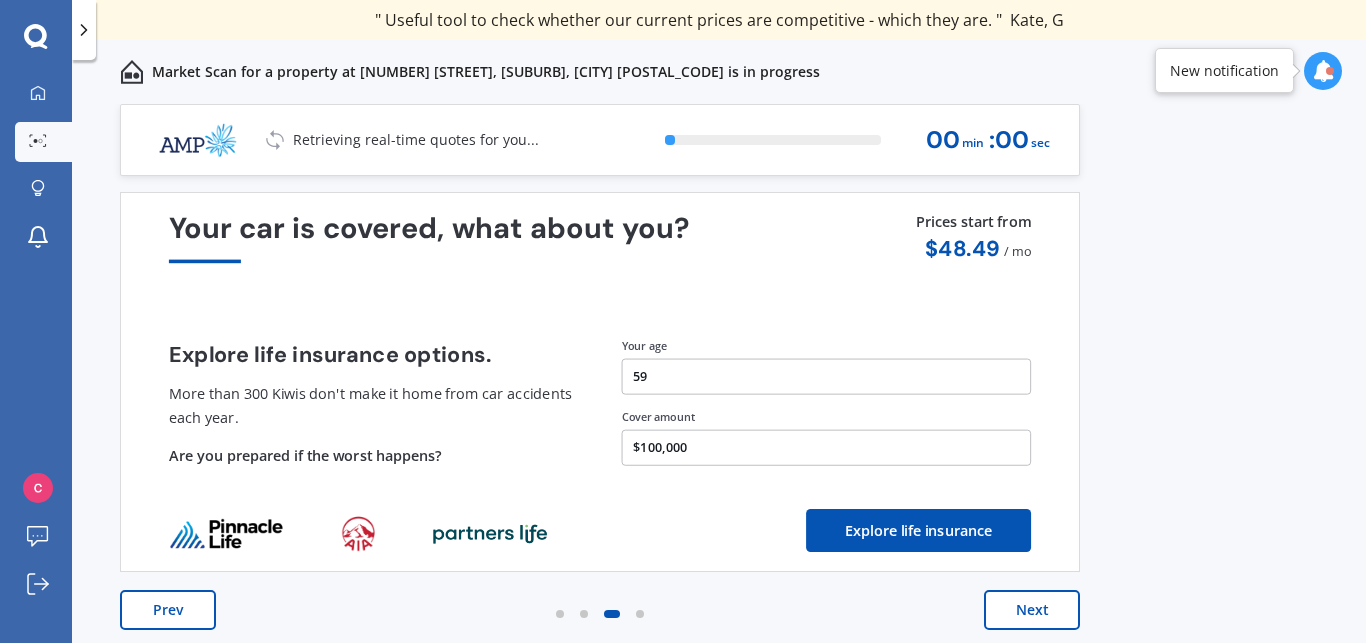 click on "Next" at bounding box center (1032, 610) 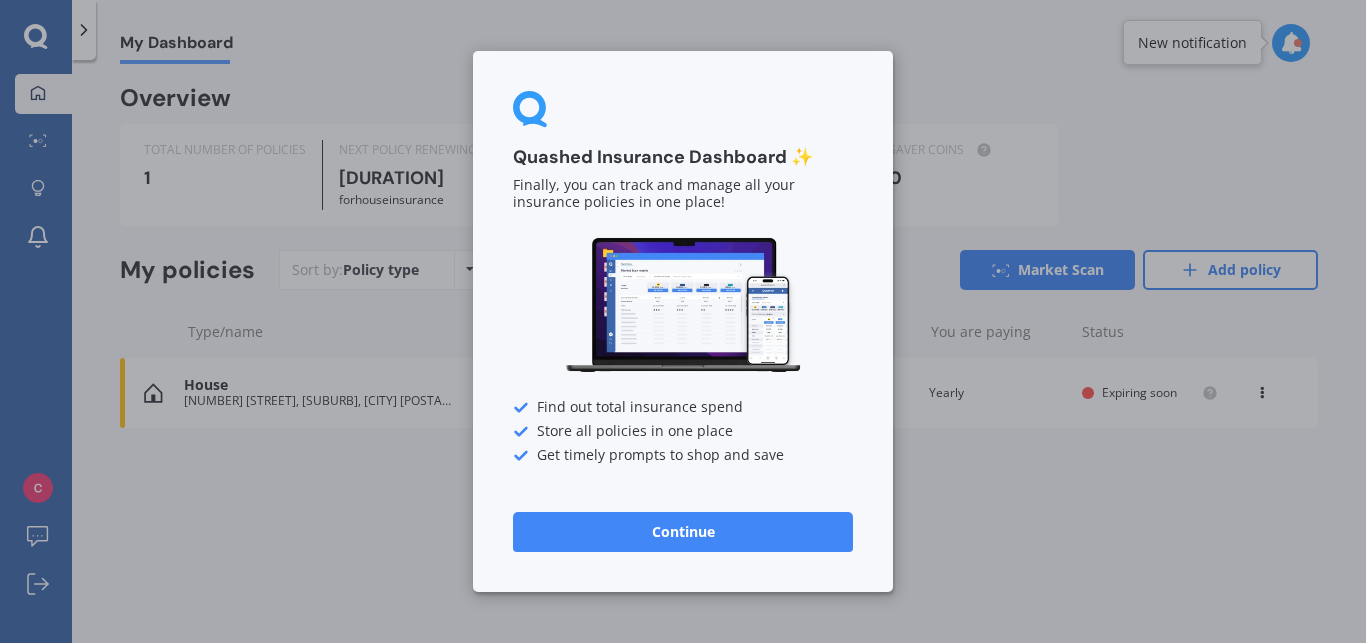 click on "Continue" at bounding box center [683, 532] 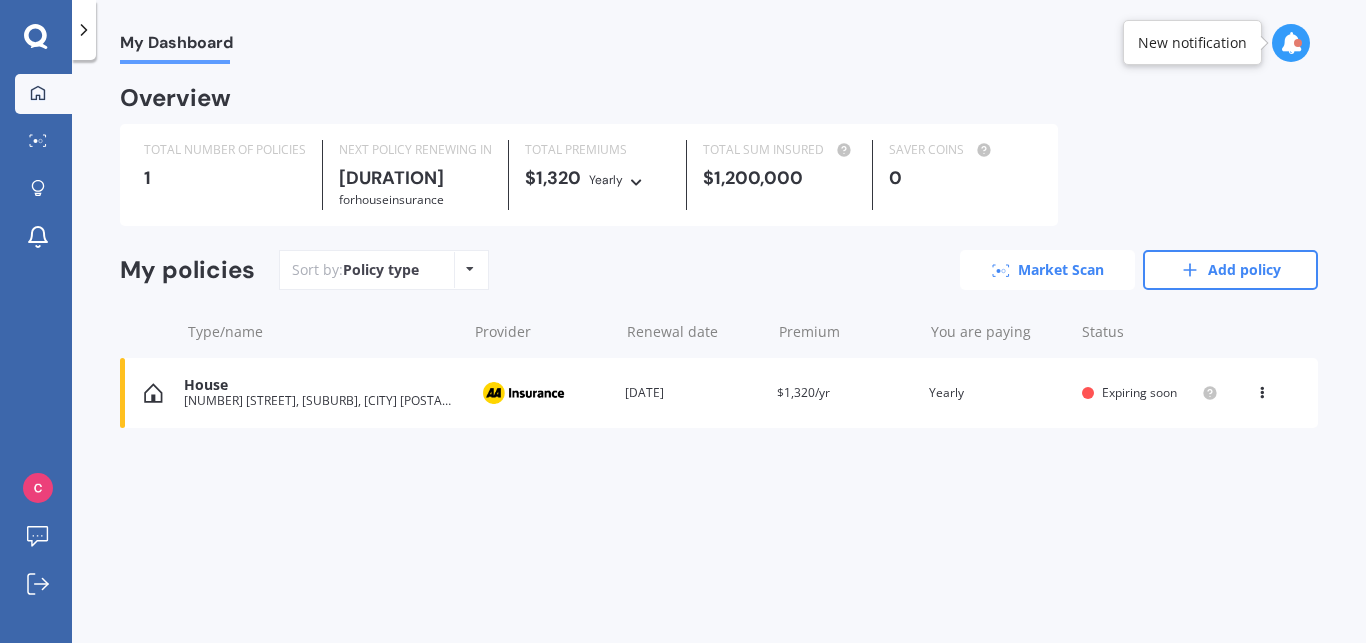 click on "Market Scan" at bounding box center (1047, 270) 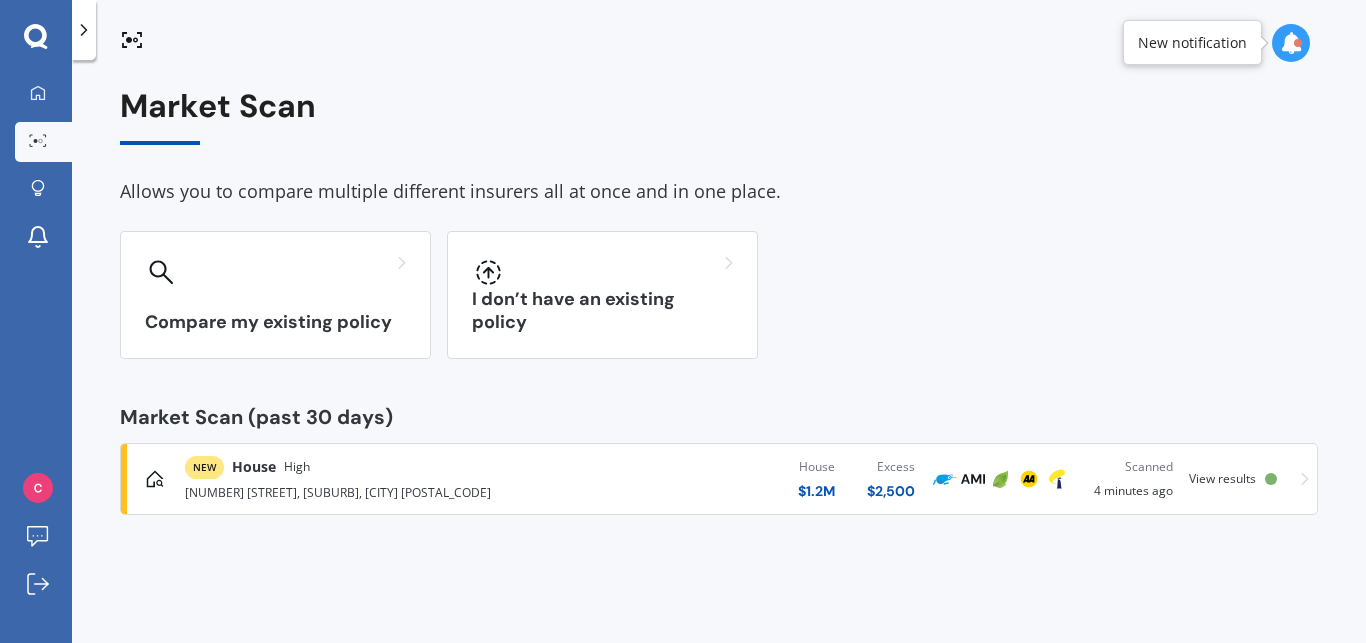 click on "View results" at bounding box center (1222, 478) 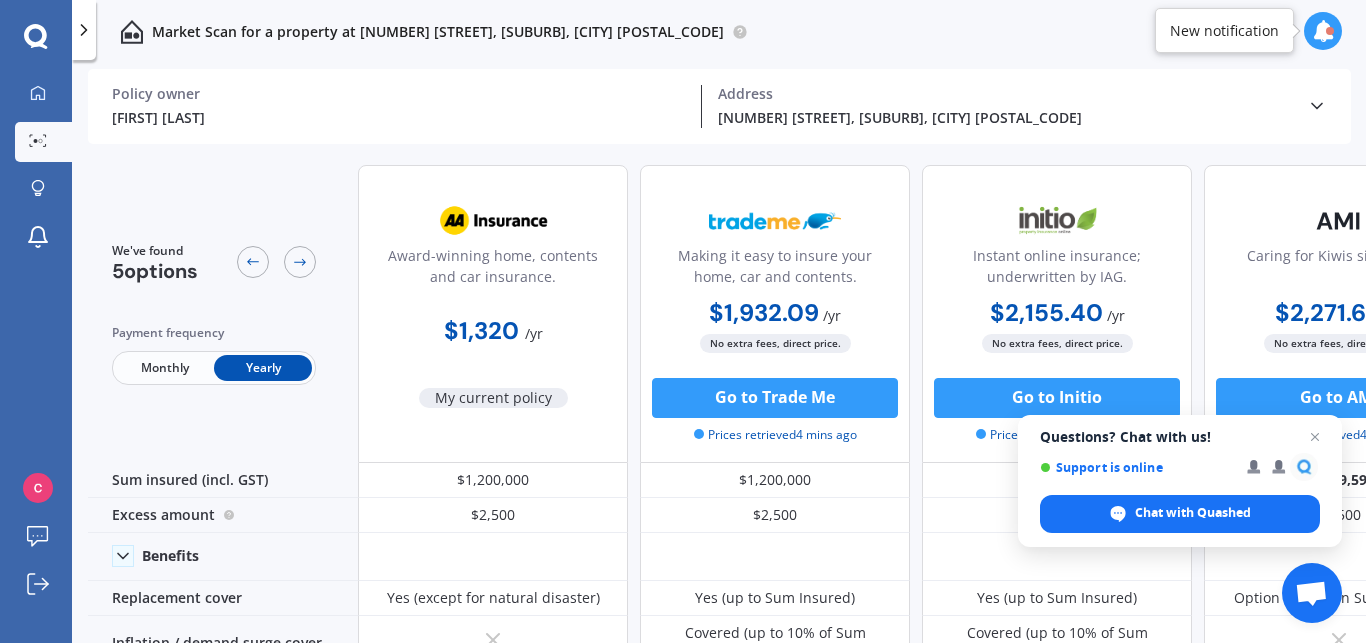 drag, startPoint x: 1283, startPoint y: 406, endPoint x: 802, endPoint y: 442, distance: 482.3453 